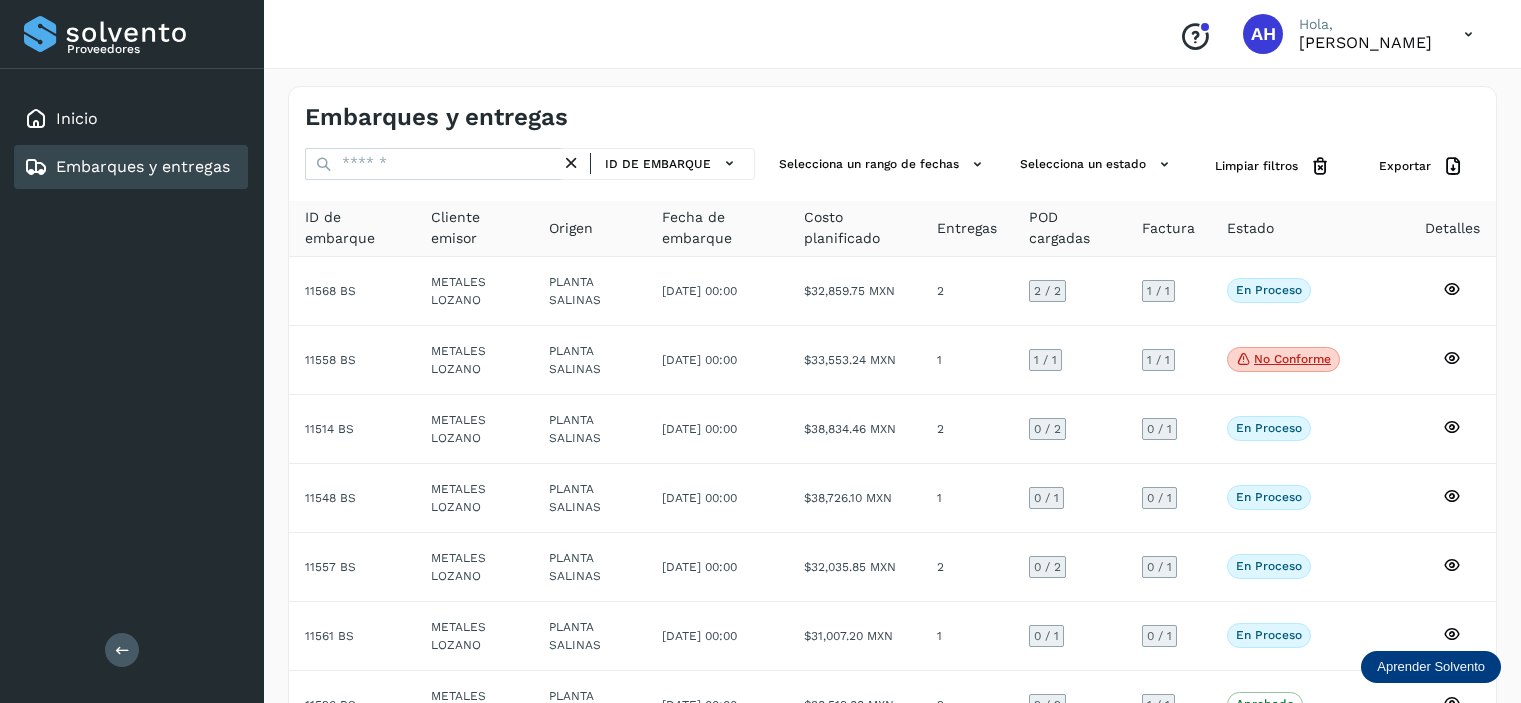 scroll, scrollTop: 0, scrollLeft: 0, axis: both 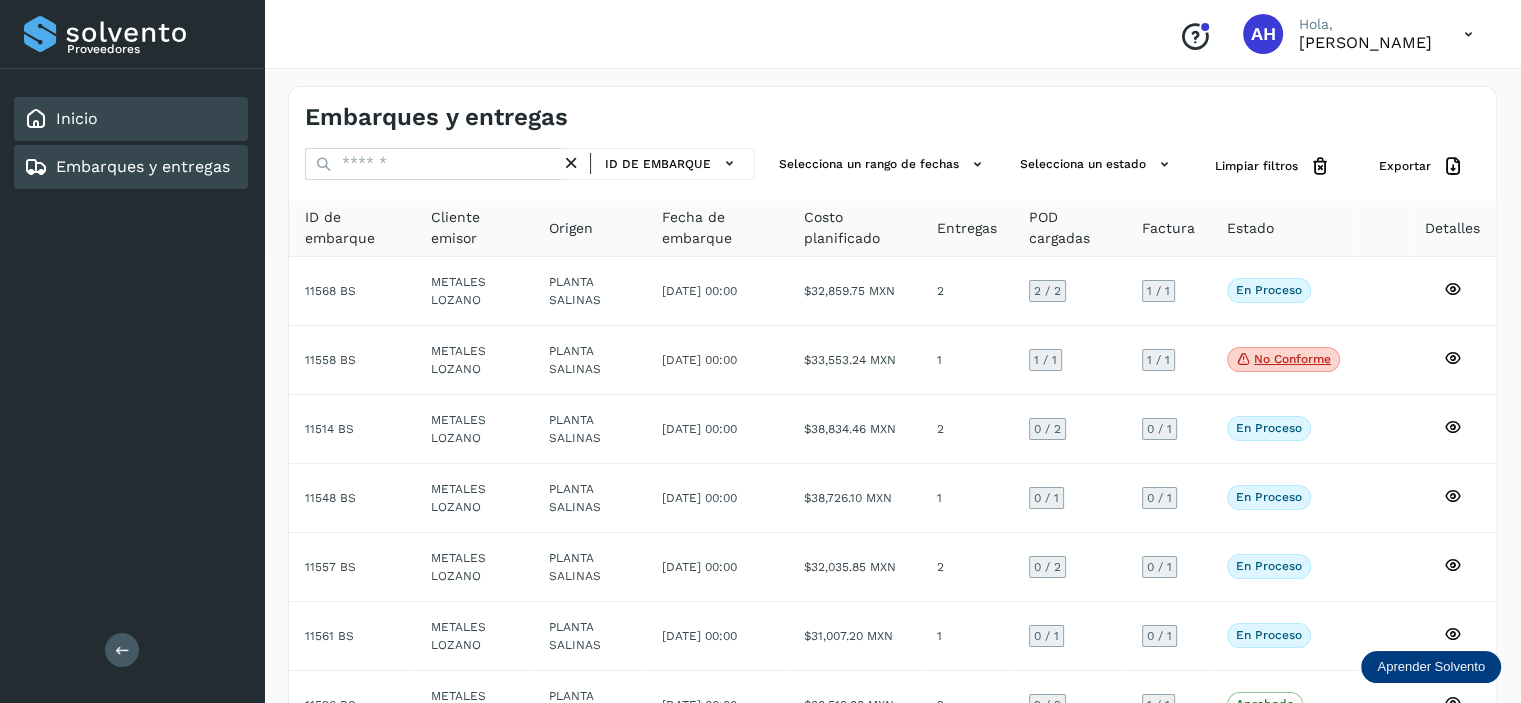 click on "Inicio" 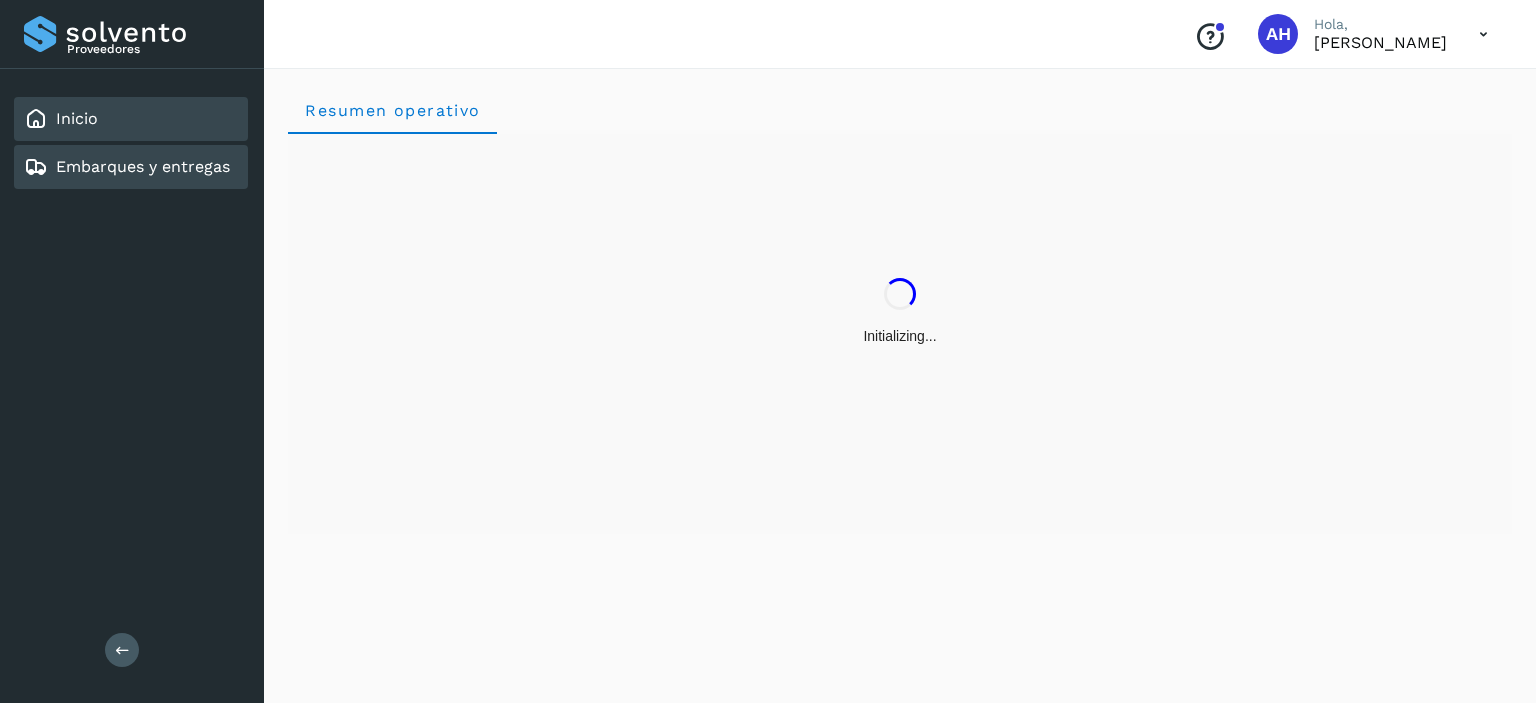 click on "Embarques y entregas" at bounding box center (143, 166) 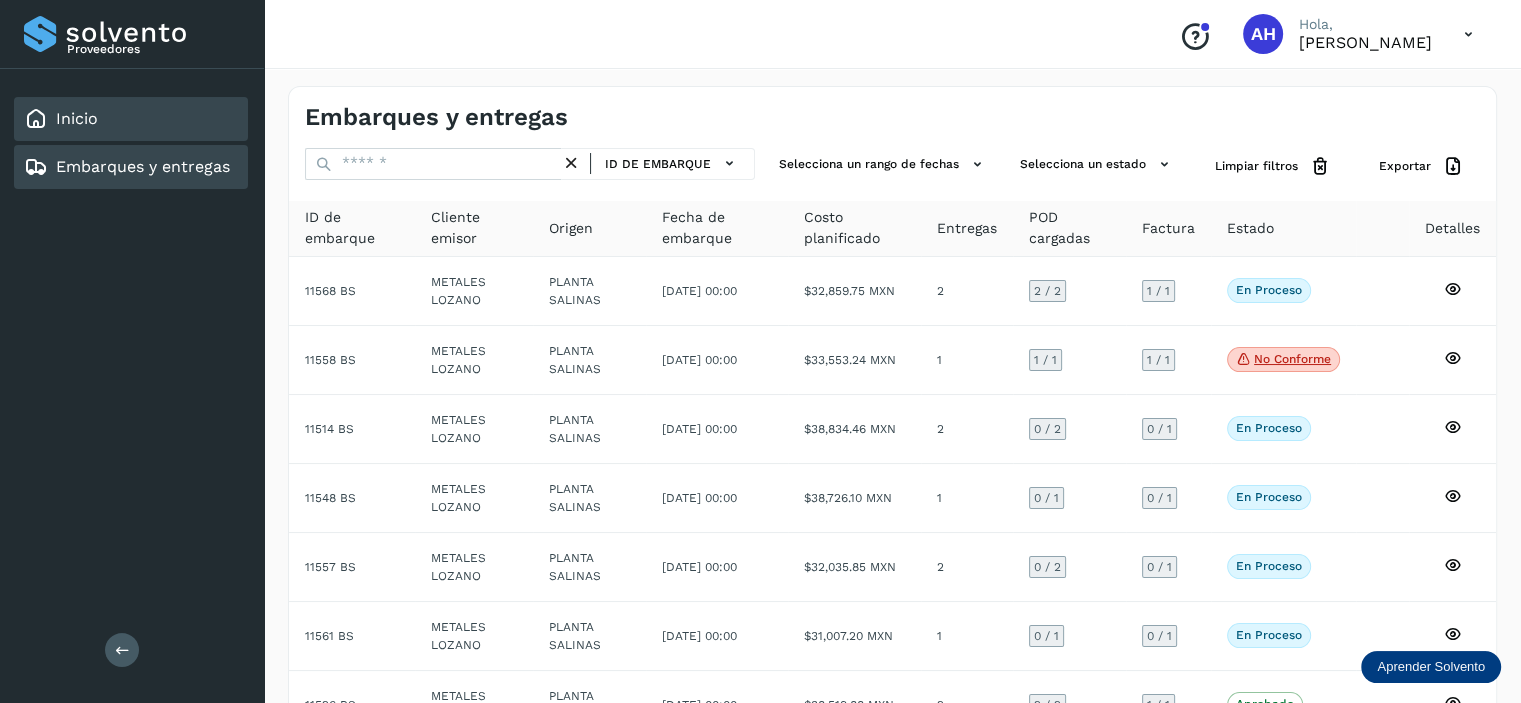 click on "Inicio" at bounding box center [77, 118] 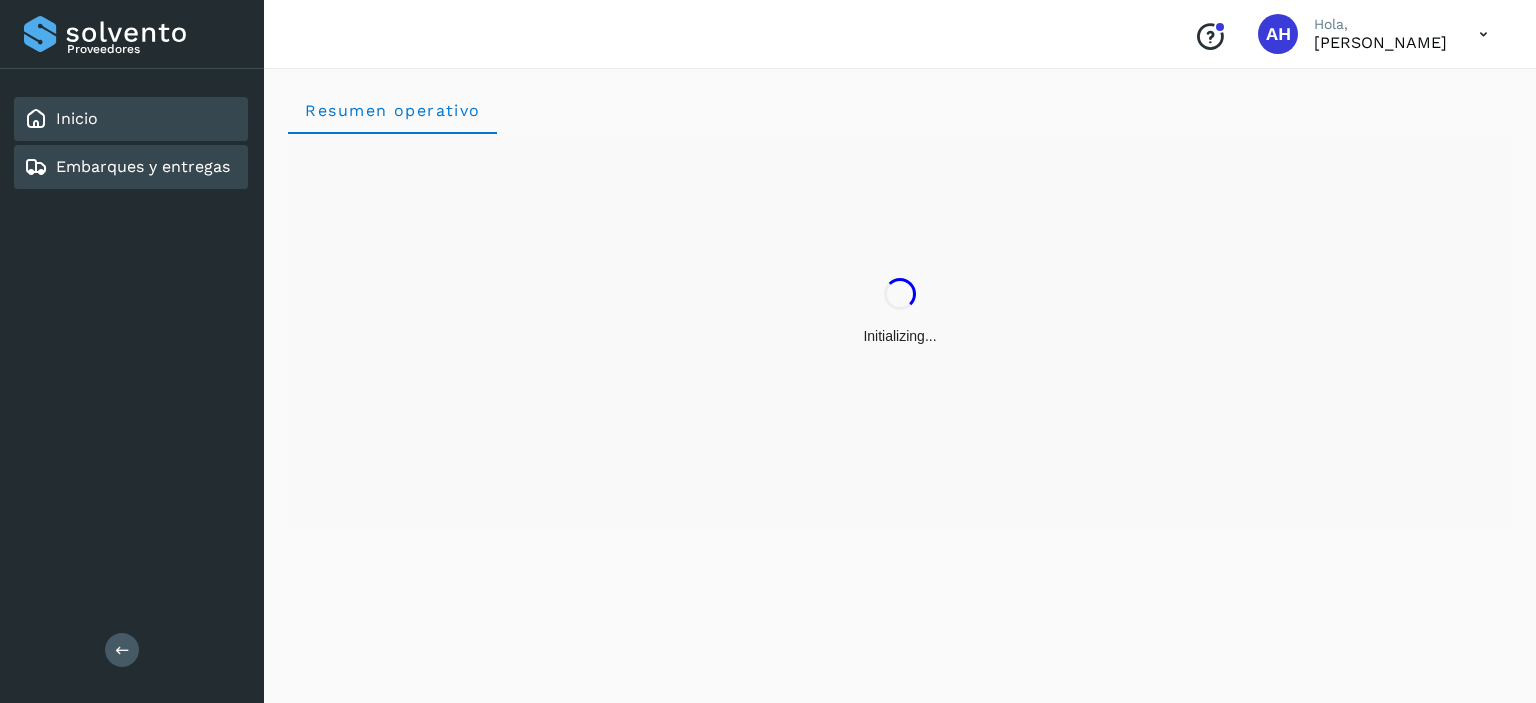click on "Embarques y entregas" at bounding box center (143, 166) 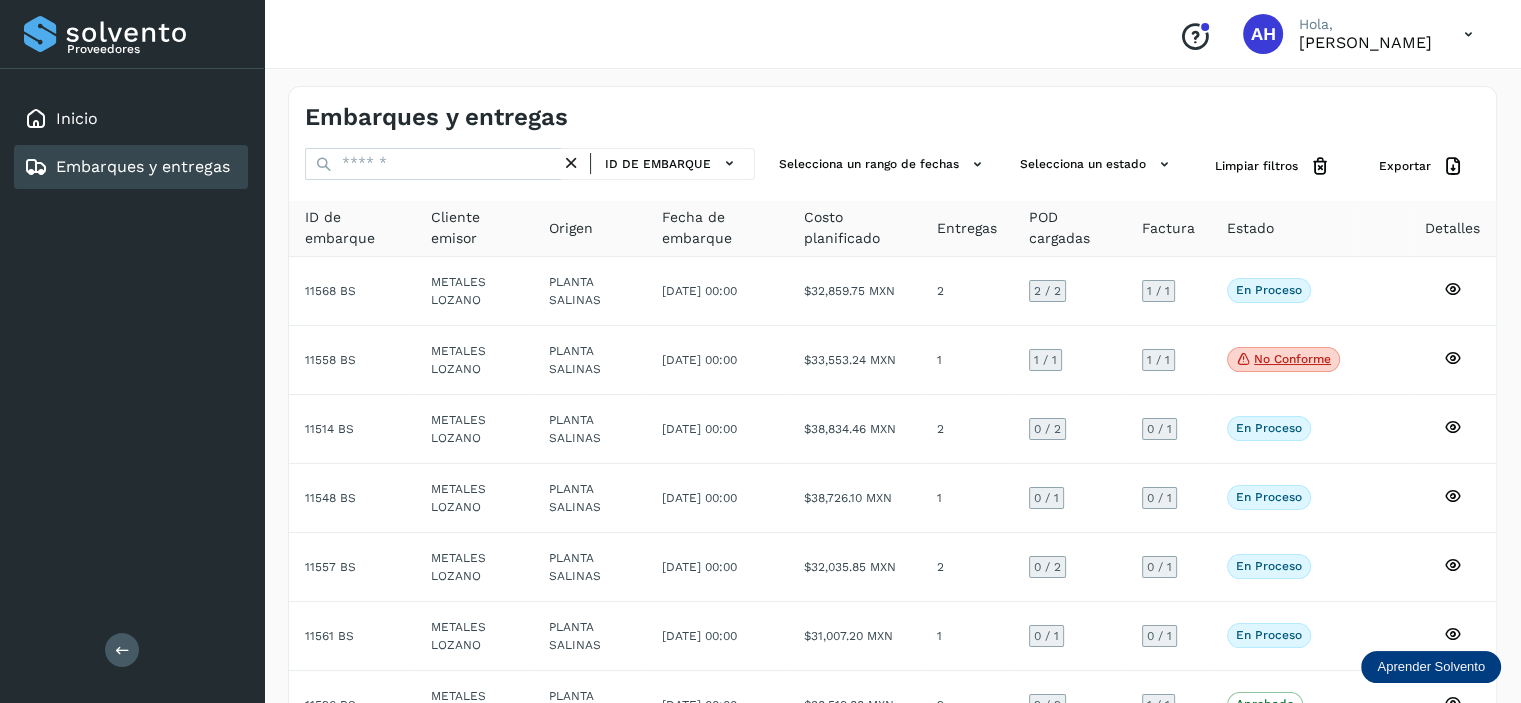scroll, scrollTop: 336, scrollLeft: 0, axis: vertical 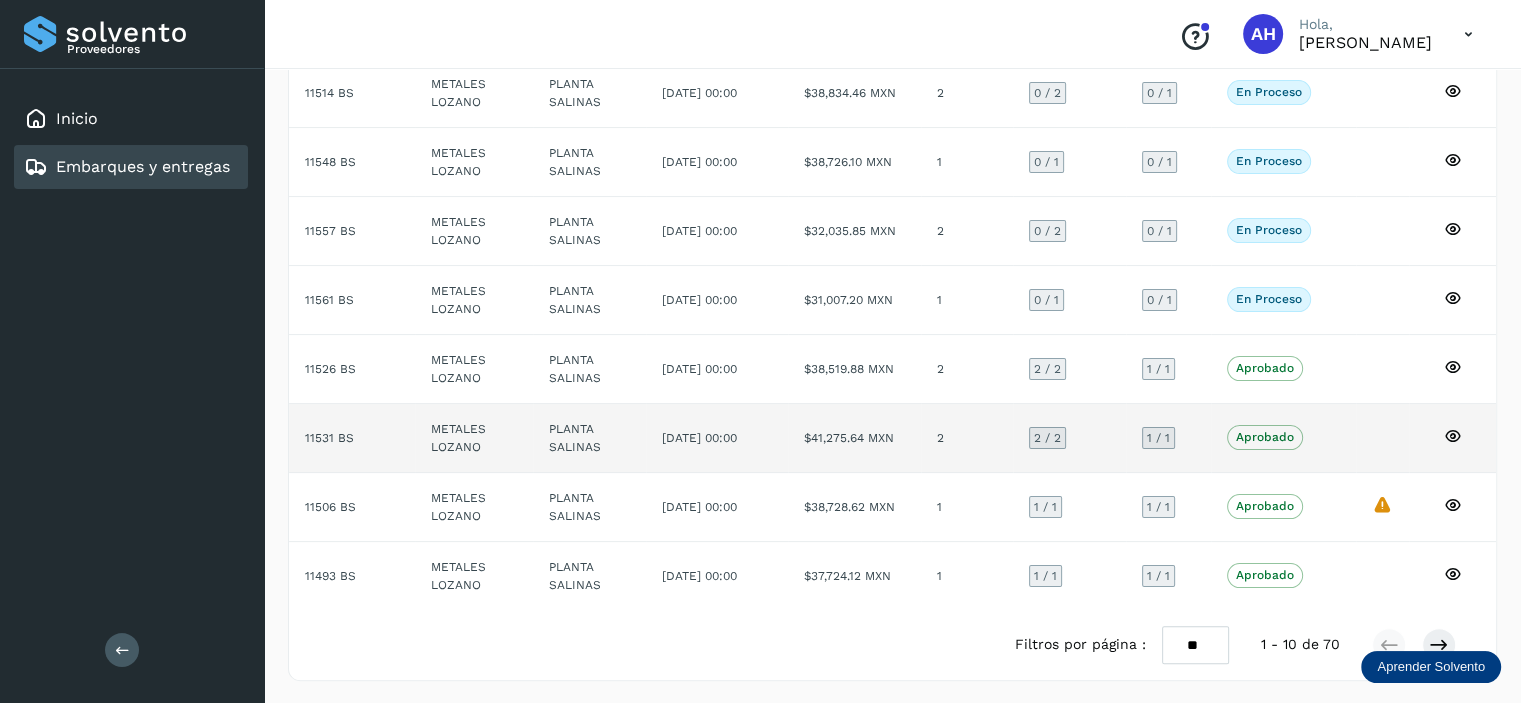 click on "11531 BS" 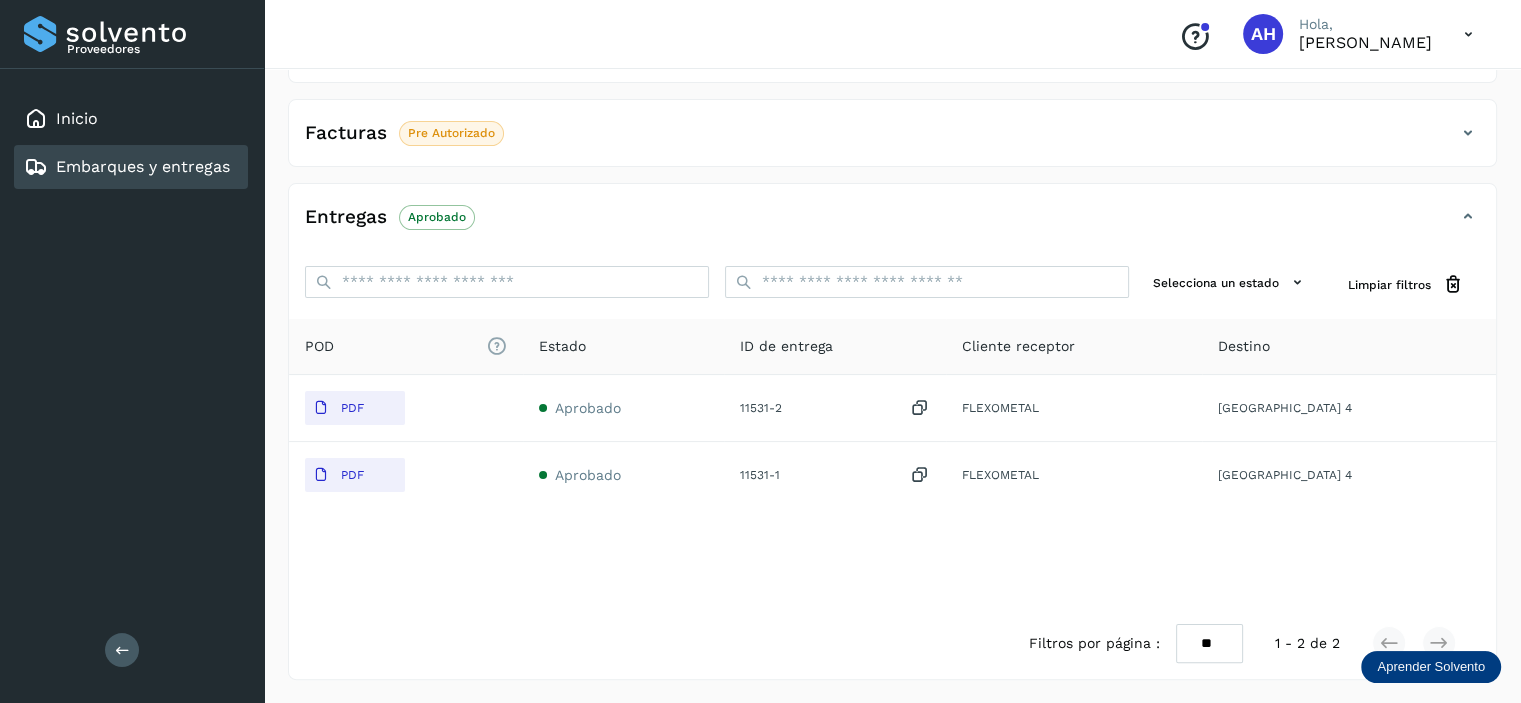 scroll, scrollTop: 308, scrollLeft: 0, axis: vertical 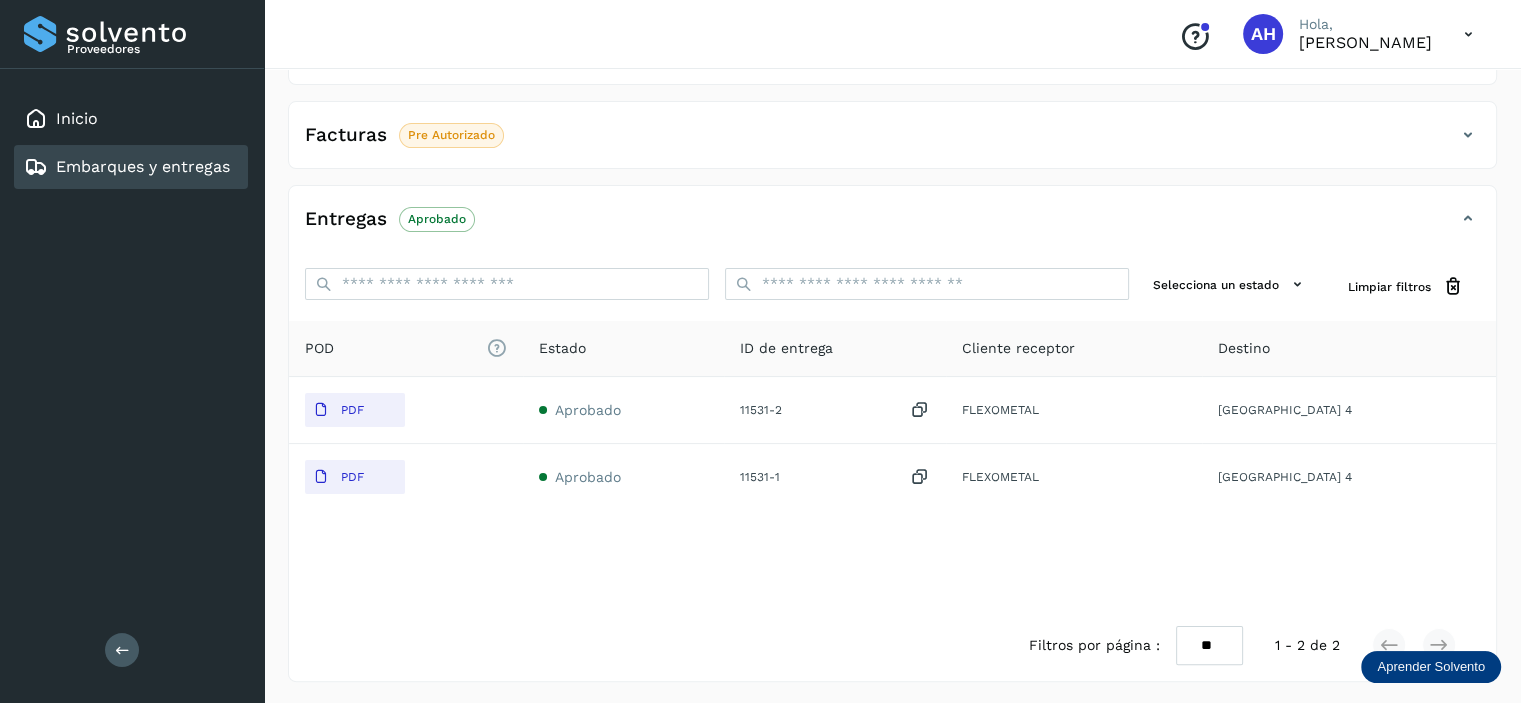 click on "Embarques y entregas" at bounding box center [143, 166] 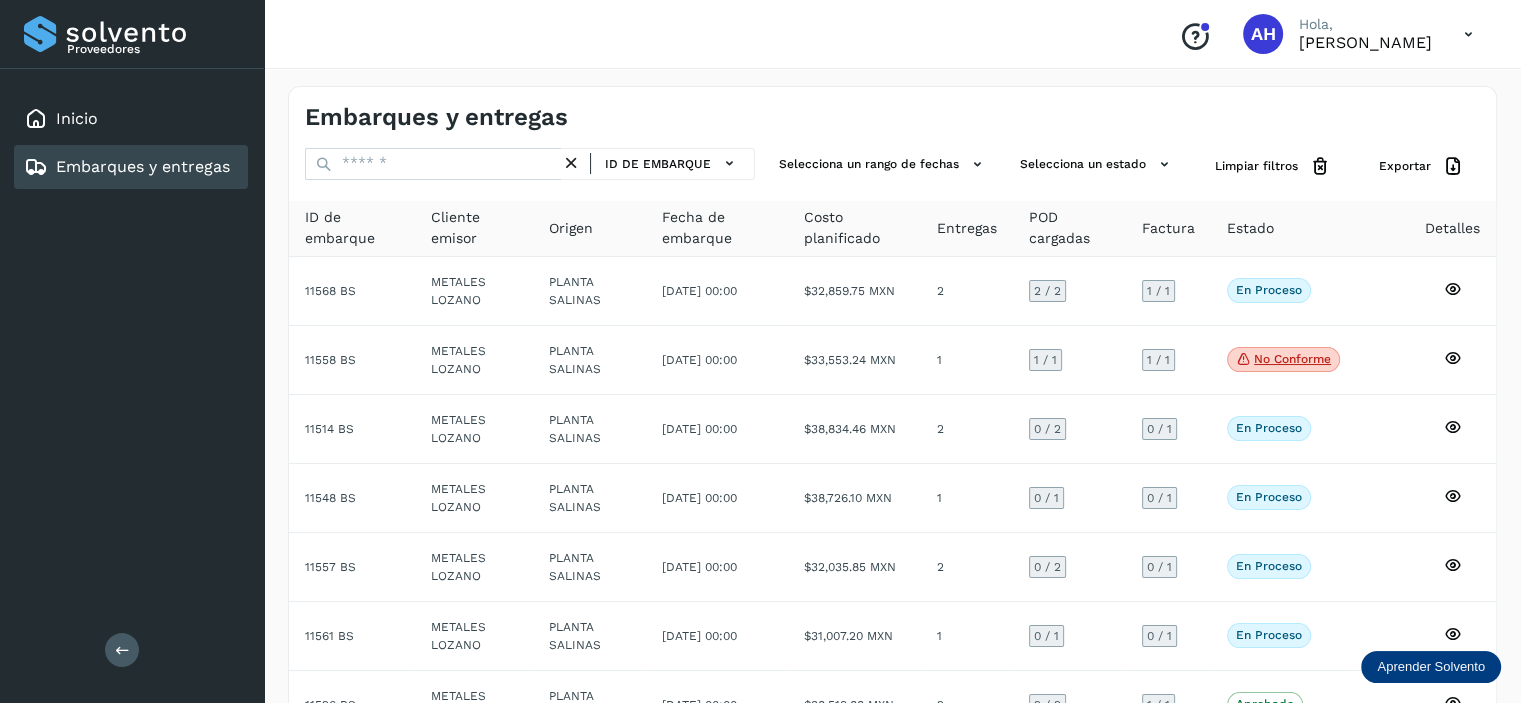 scroll, scrollTop: 336, scrollLeft: 0, axis: vertical 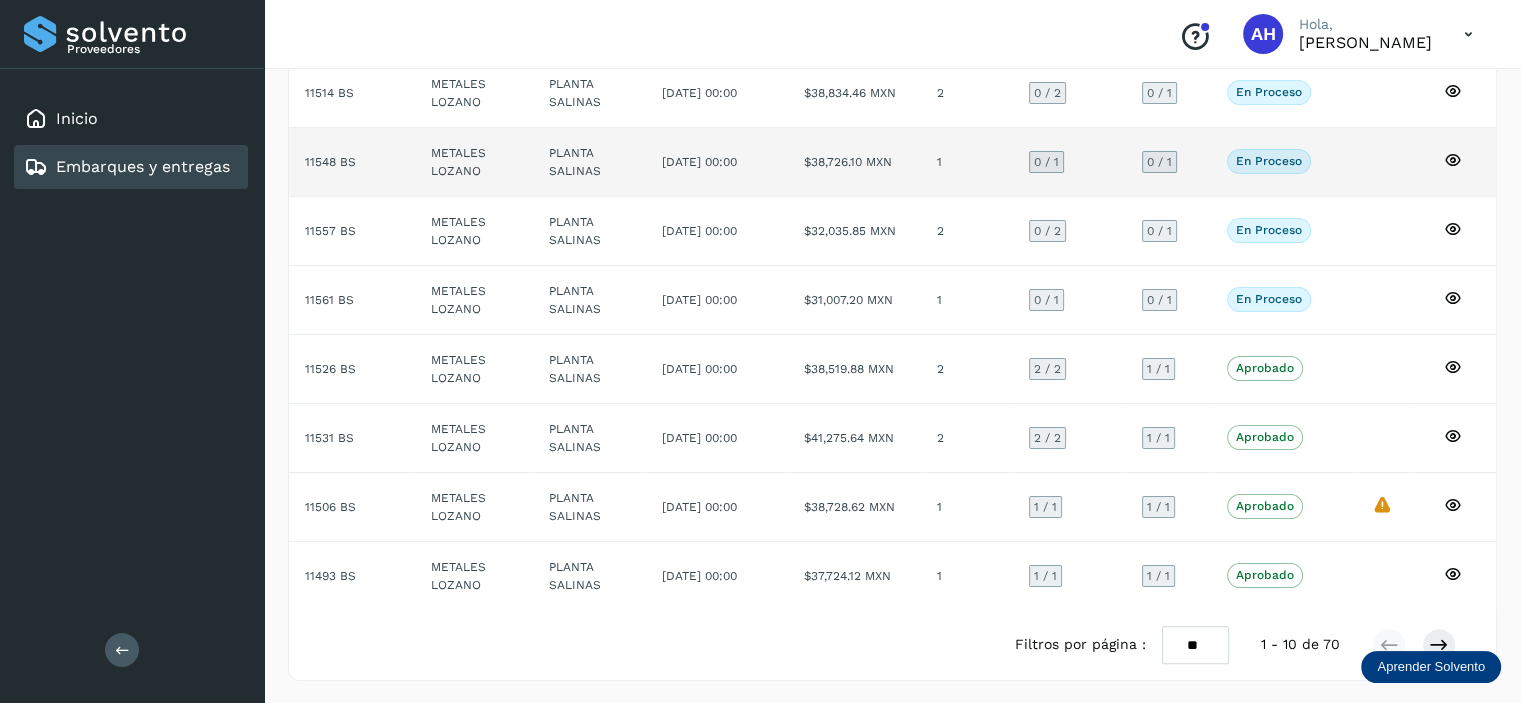 click on "11548 BS" 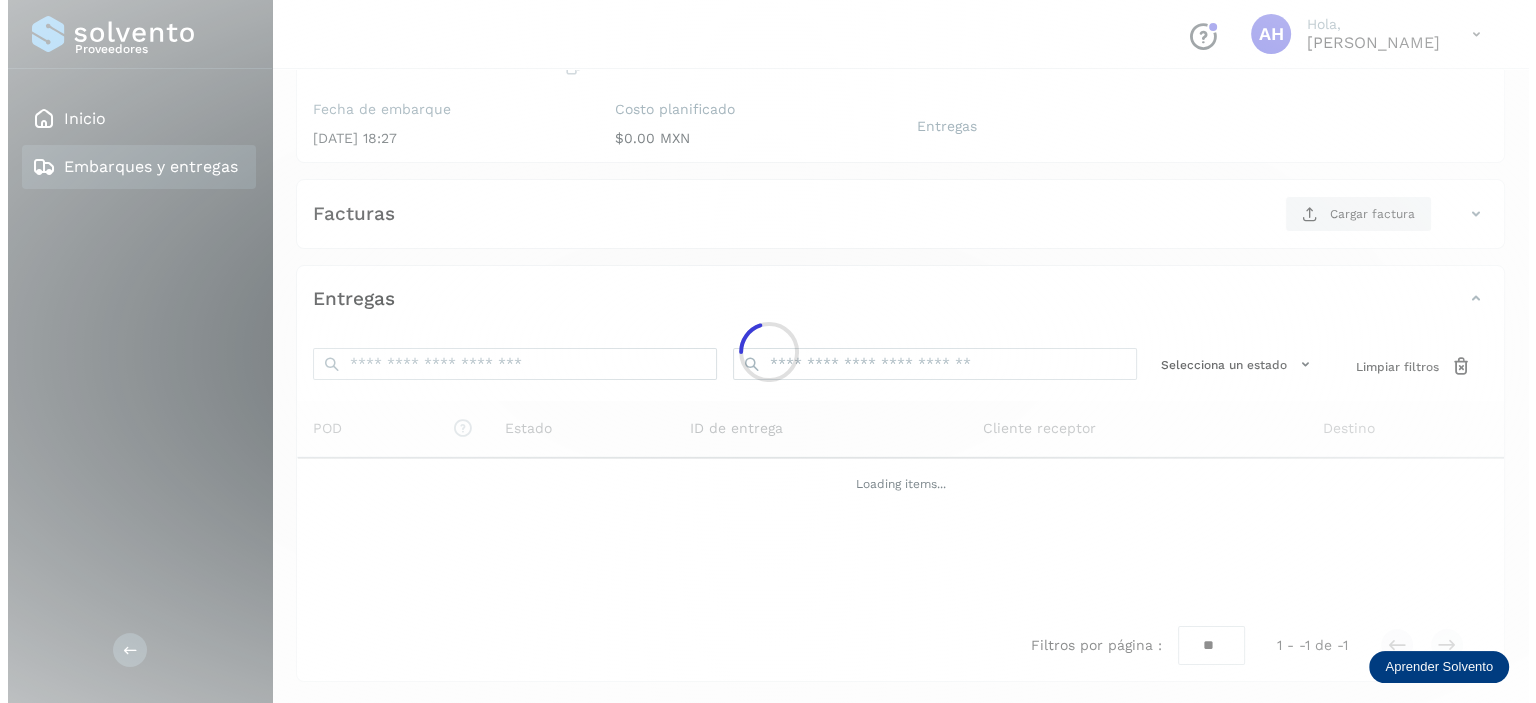 scroll, scrollTop: 244, scrollLeft: 0, axis: vertical 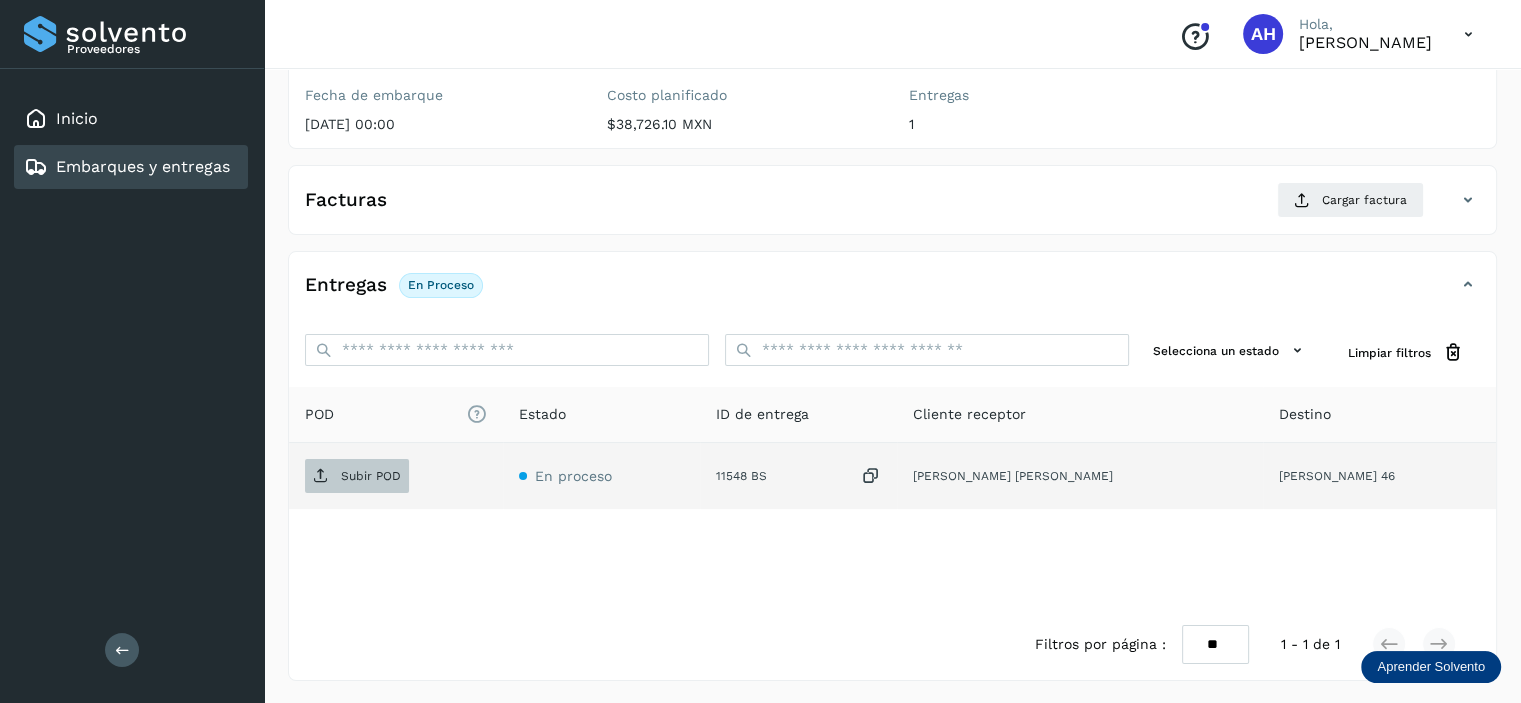 click on "Subir POD" at bounding box center [357, 476] 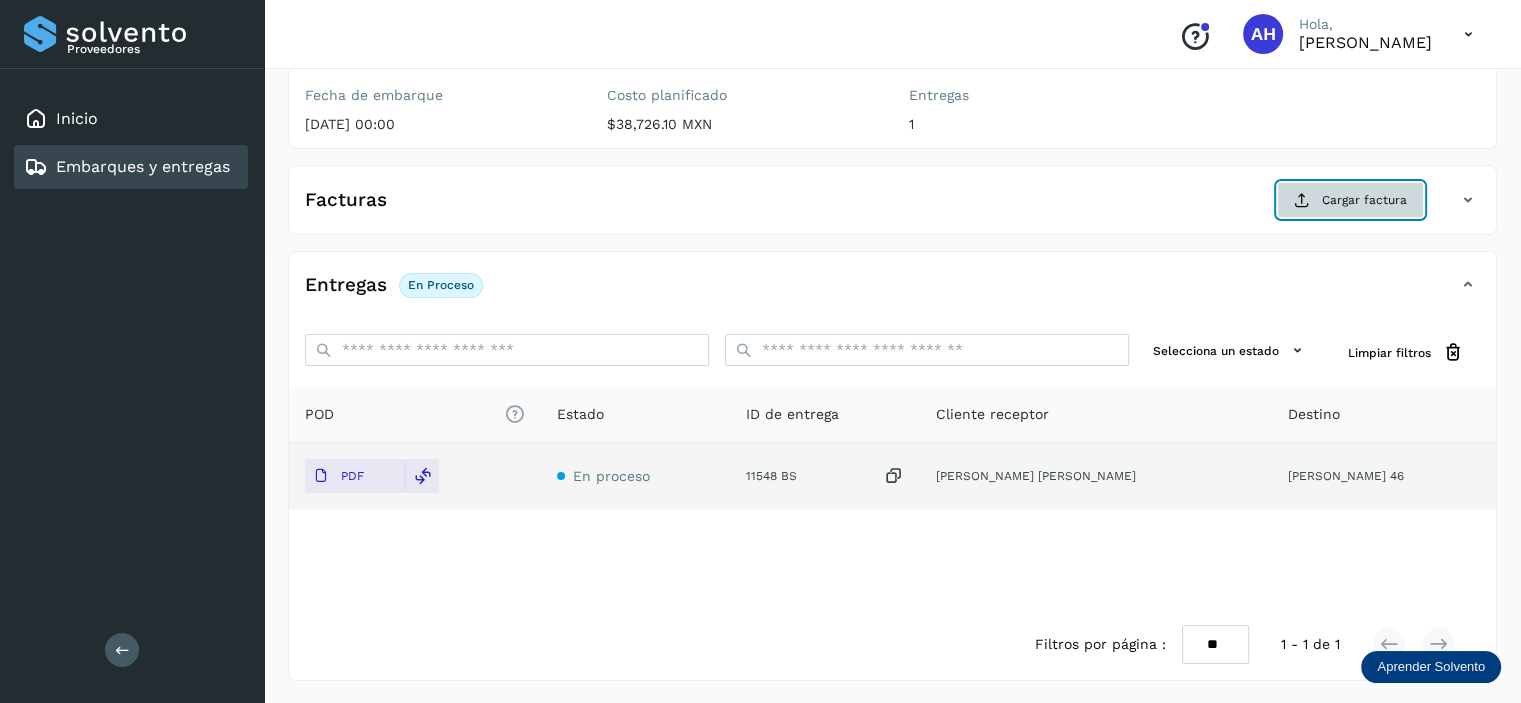 click on "Cargar factura" 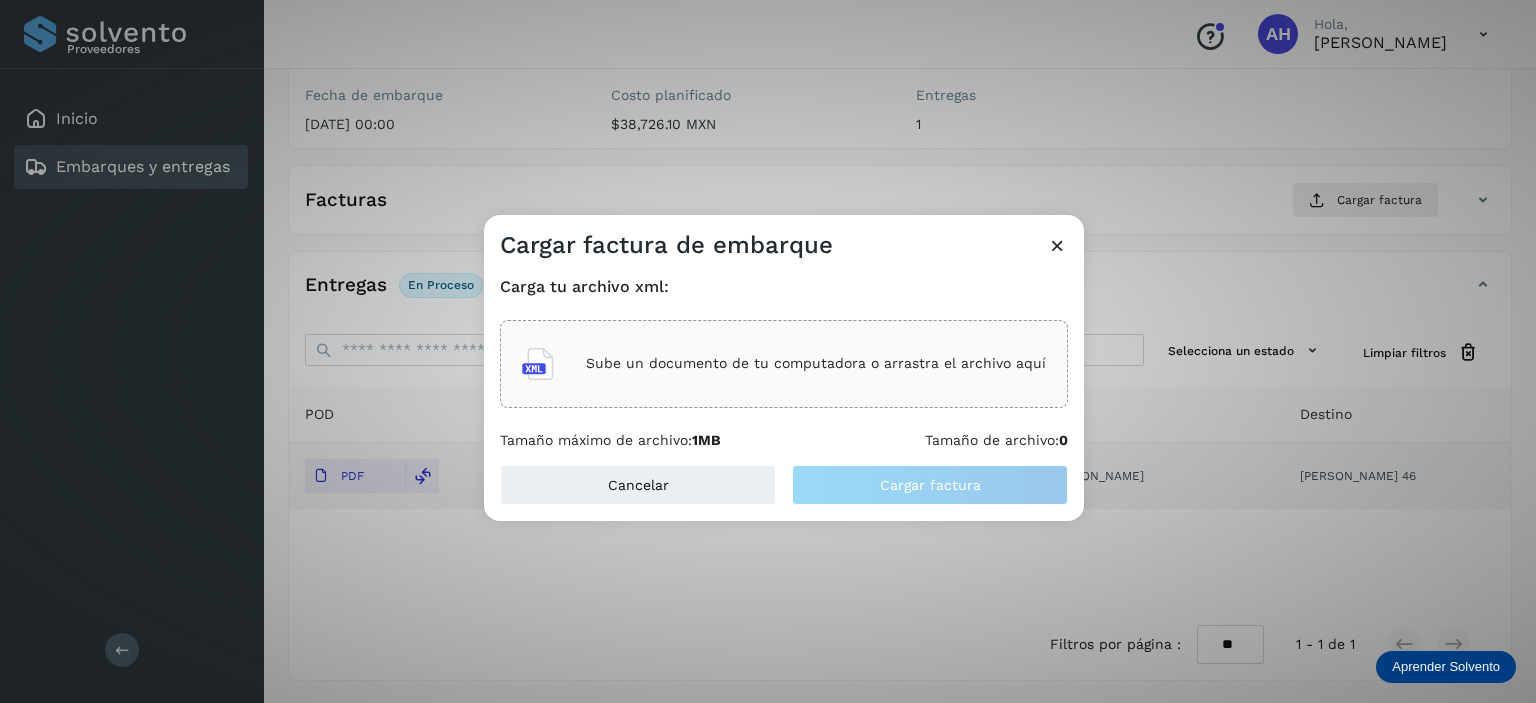 click on "Sube un documento de tu computadora o arrastra el archivo aquí" at bounding box center (816, 363) 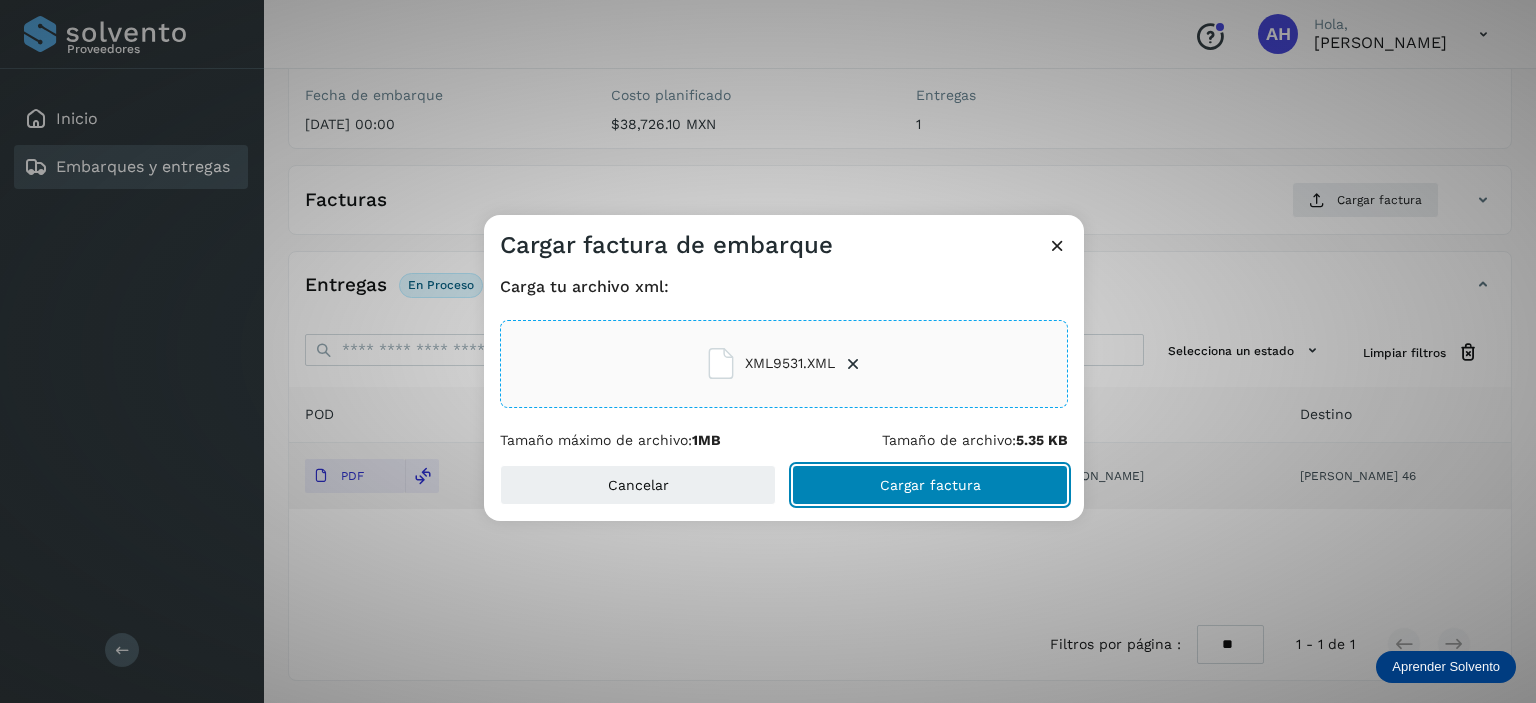 click on "Cargar factura" 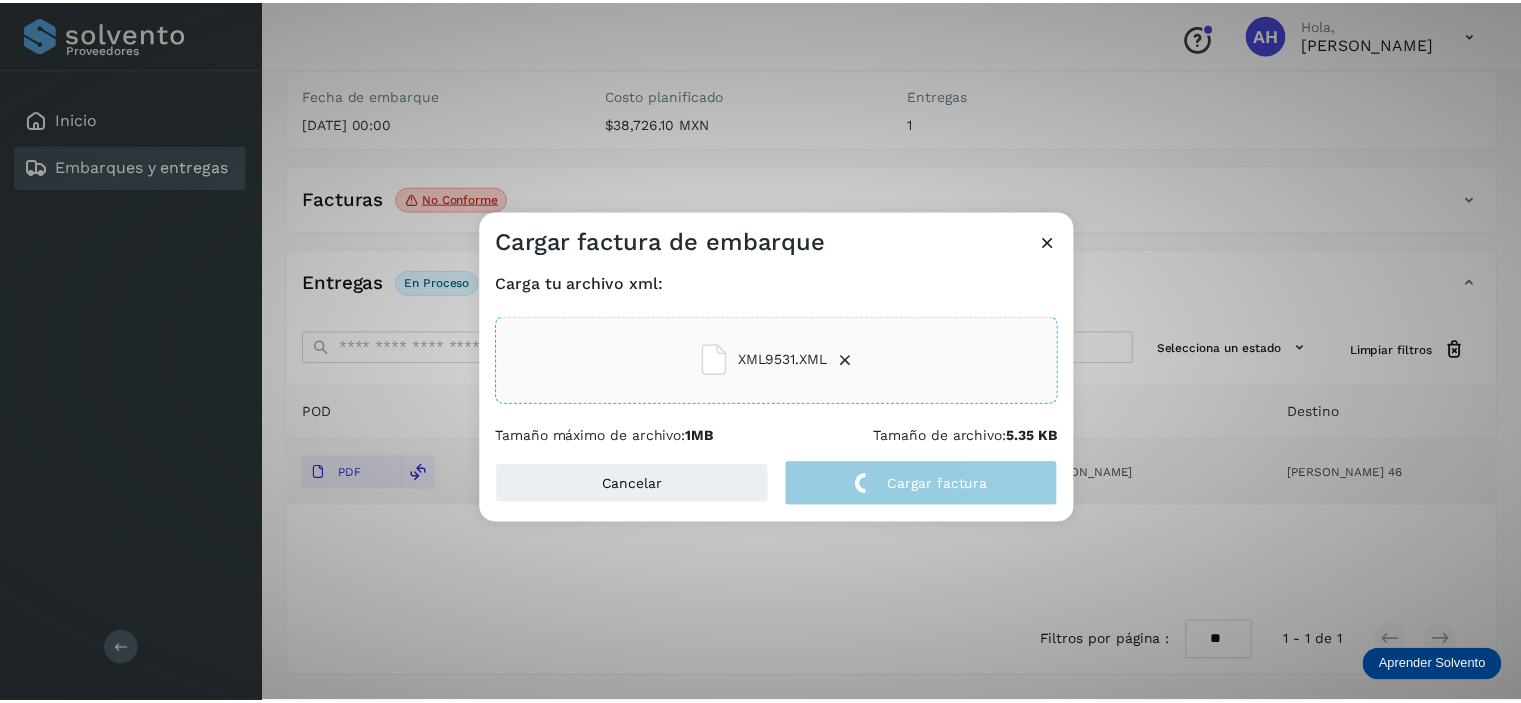 scroll, scrollTop: 242, scrollLeft: 0, axis: vertical 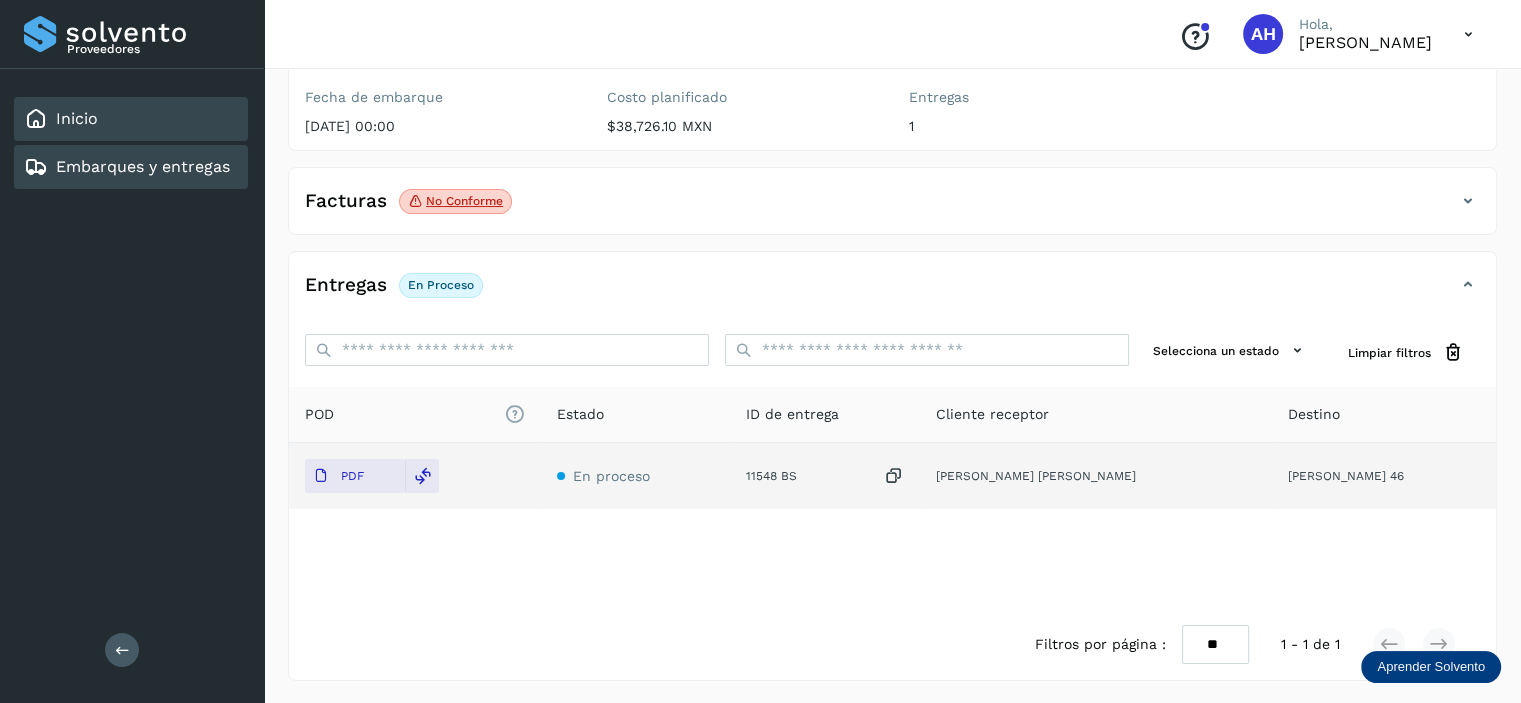 click on "Inicio" at bounding box center [77, 118] 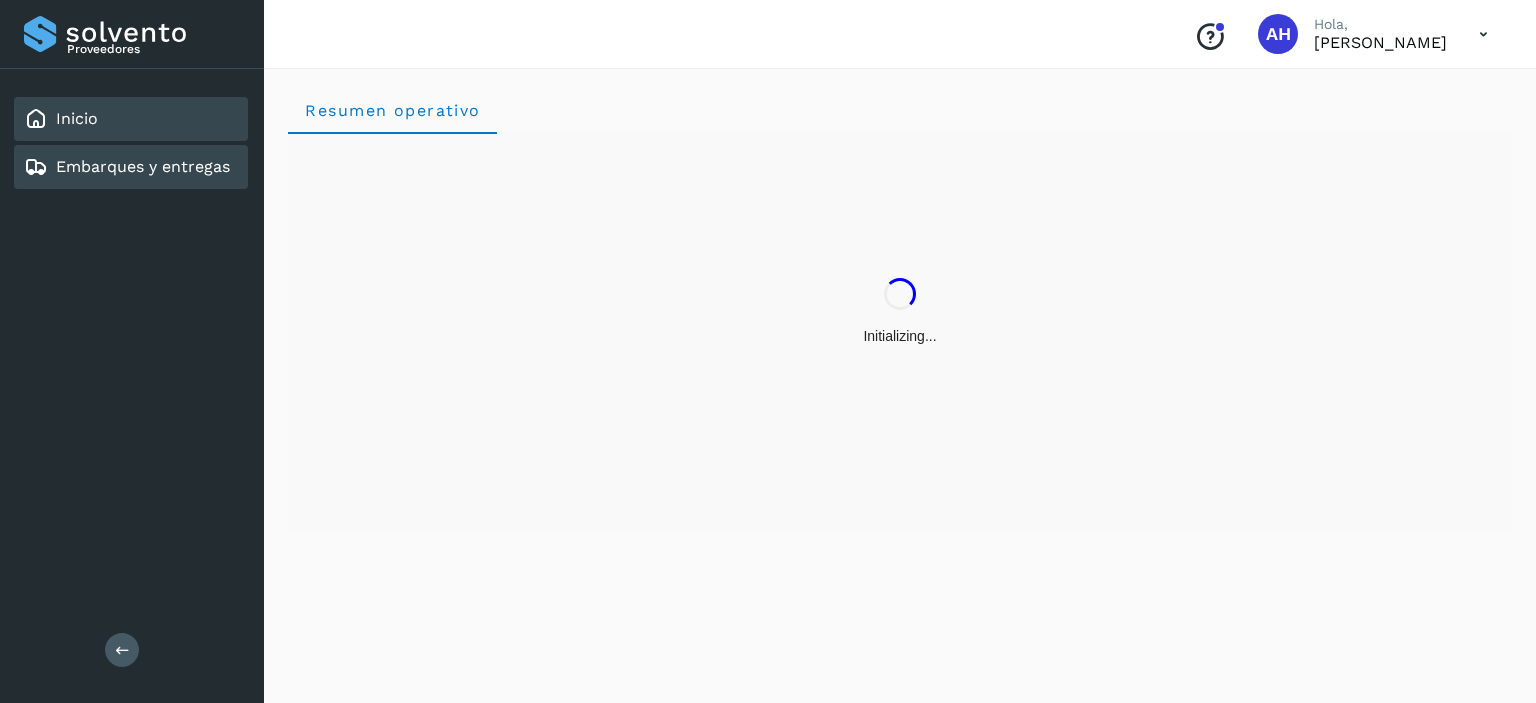 click on "Embarques y entregas" at bounding box center (143, 166) 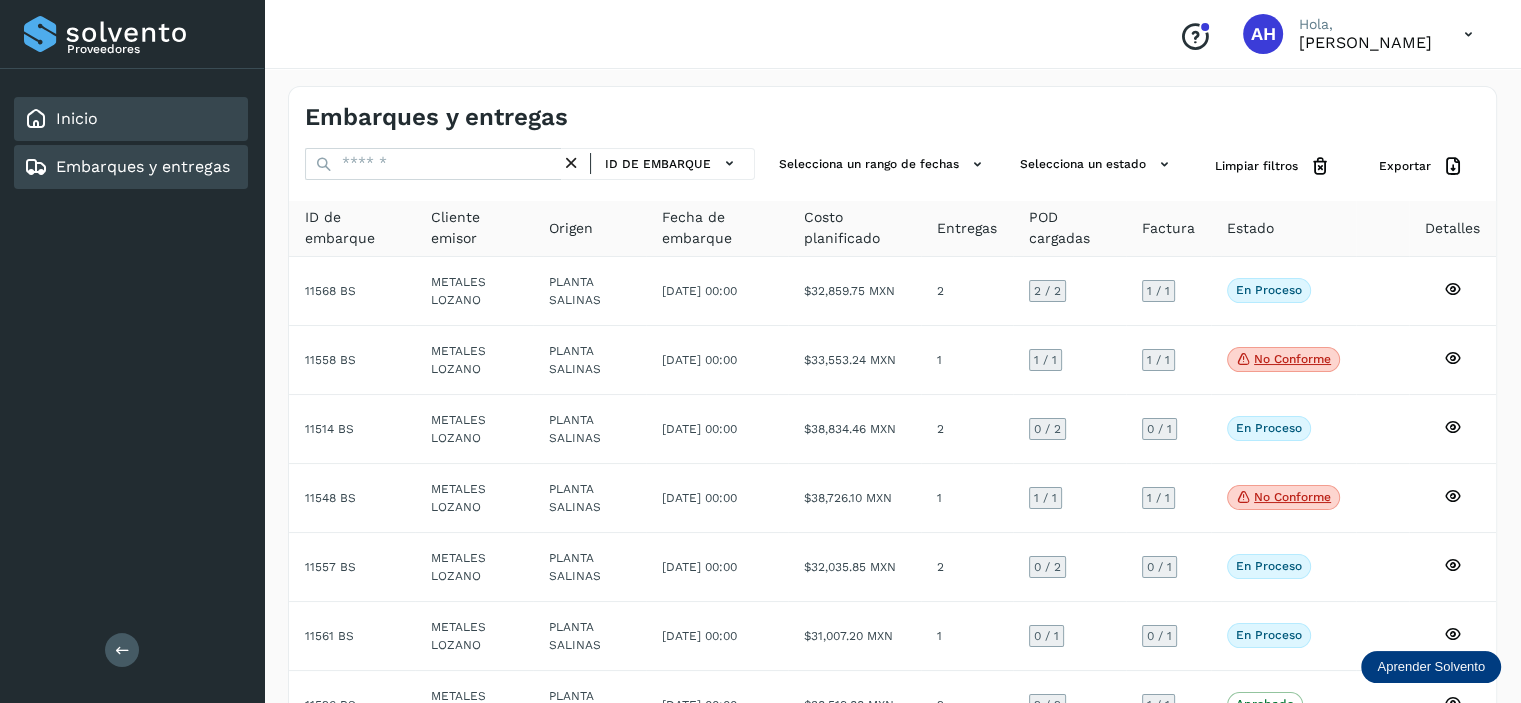 click on "Inicio" at bounding box center (77, 118) 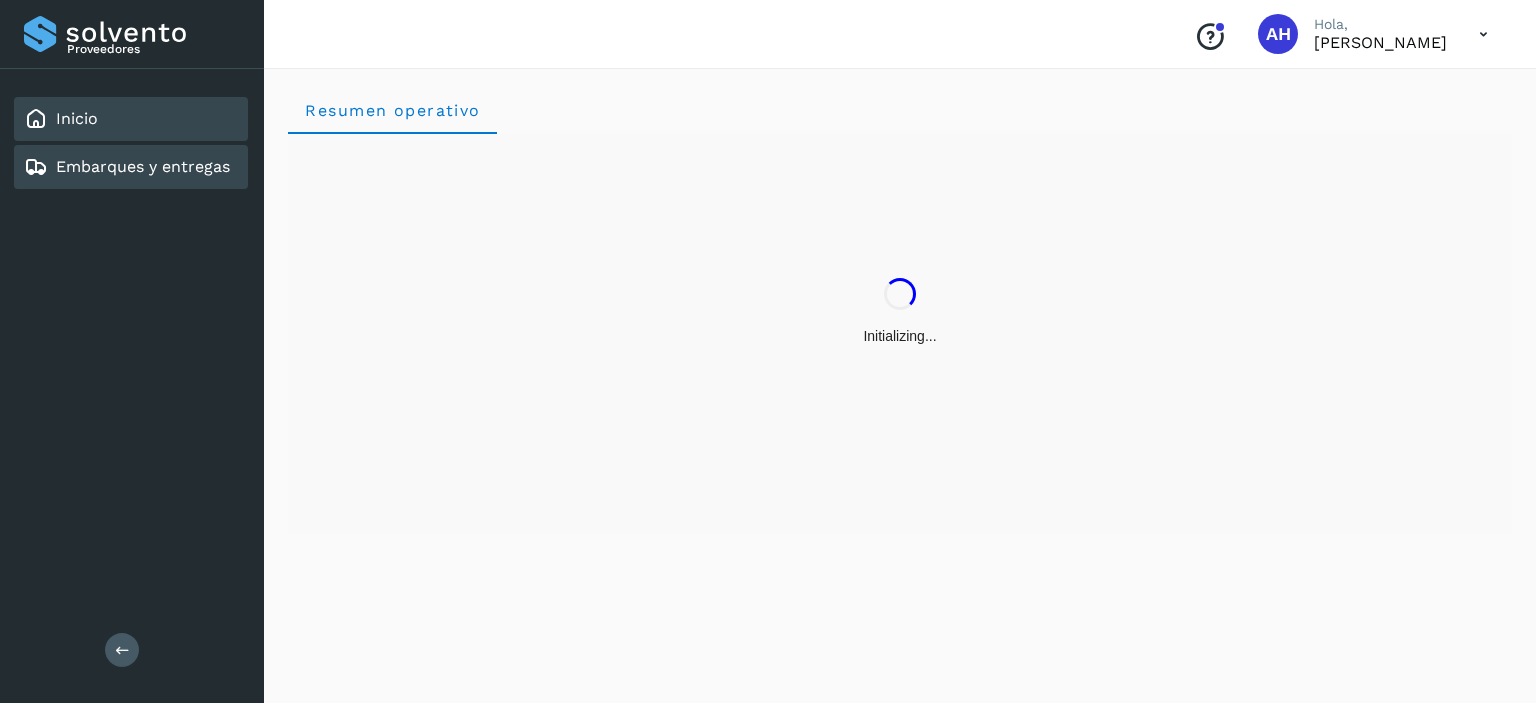 click on "Embarques y entregas" at bounding box center (143, 166) 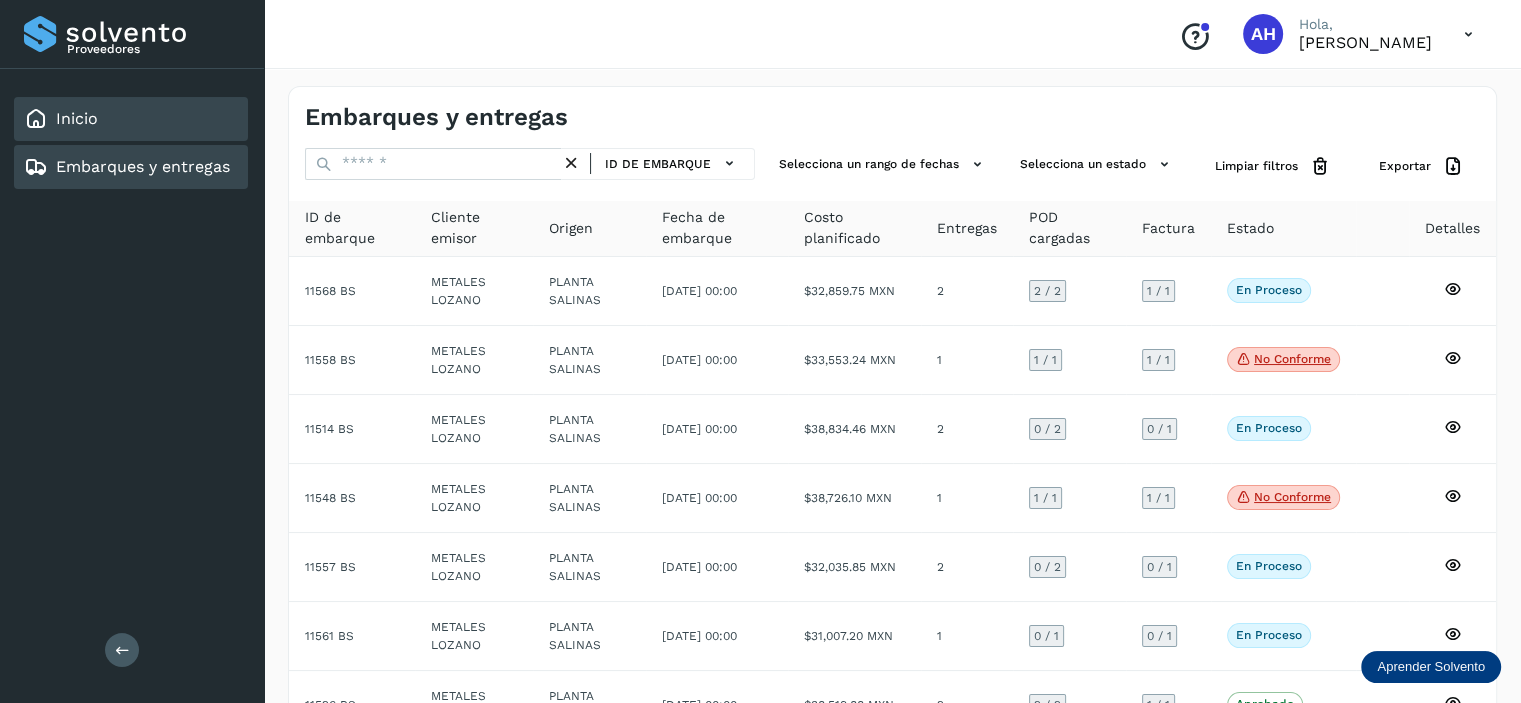 click on "Inicio" 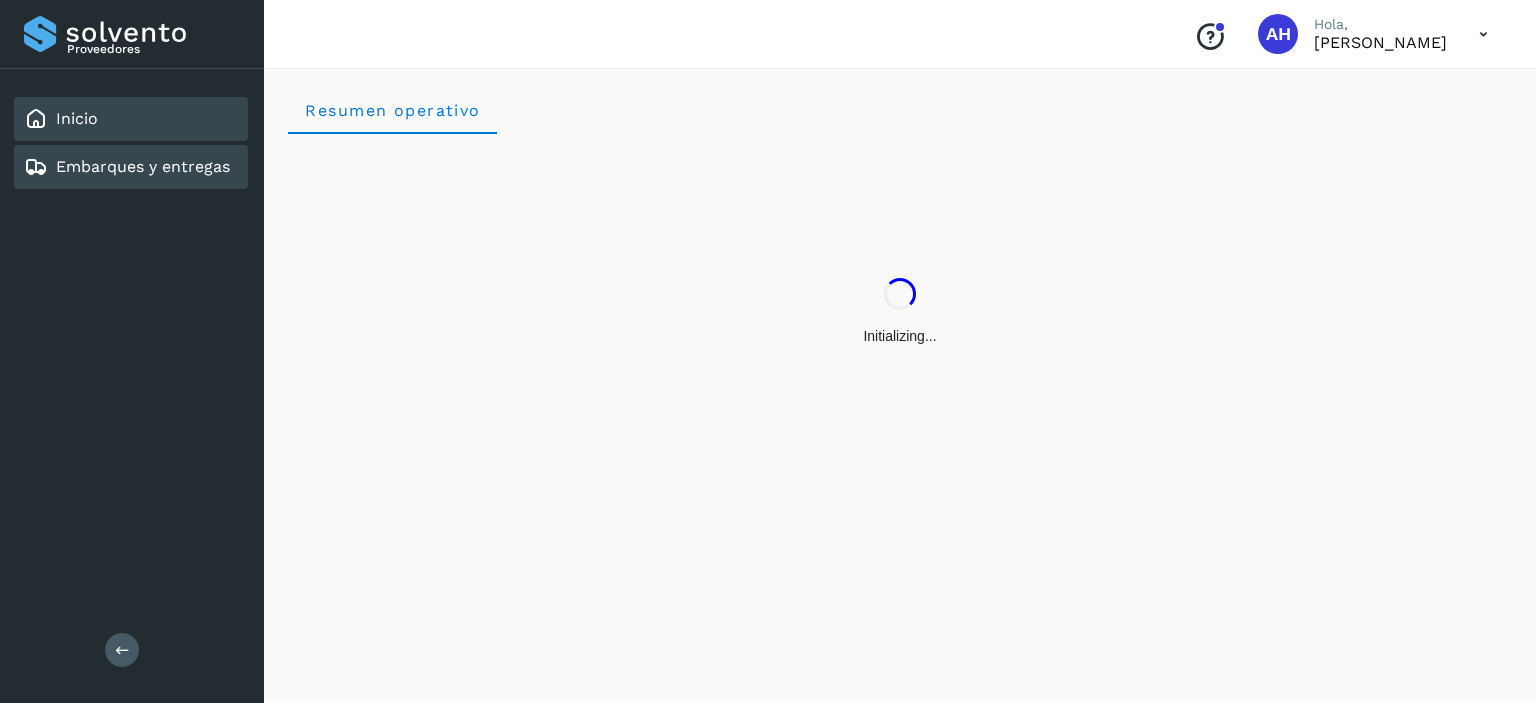 click on "Embarques y entregas" at bounding box center [143, 166] 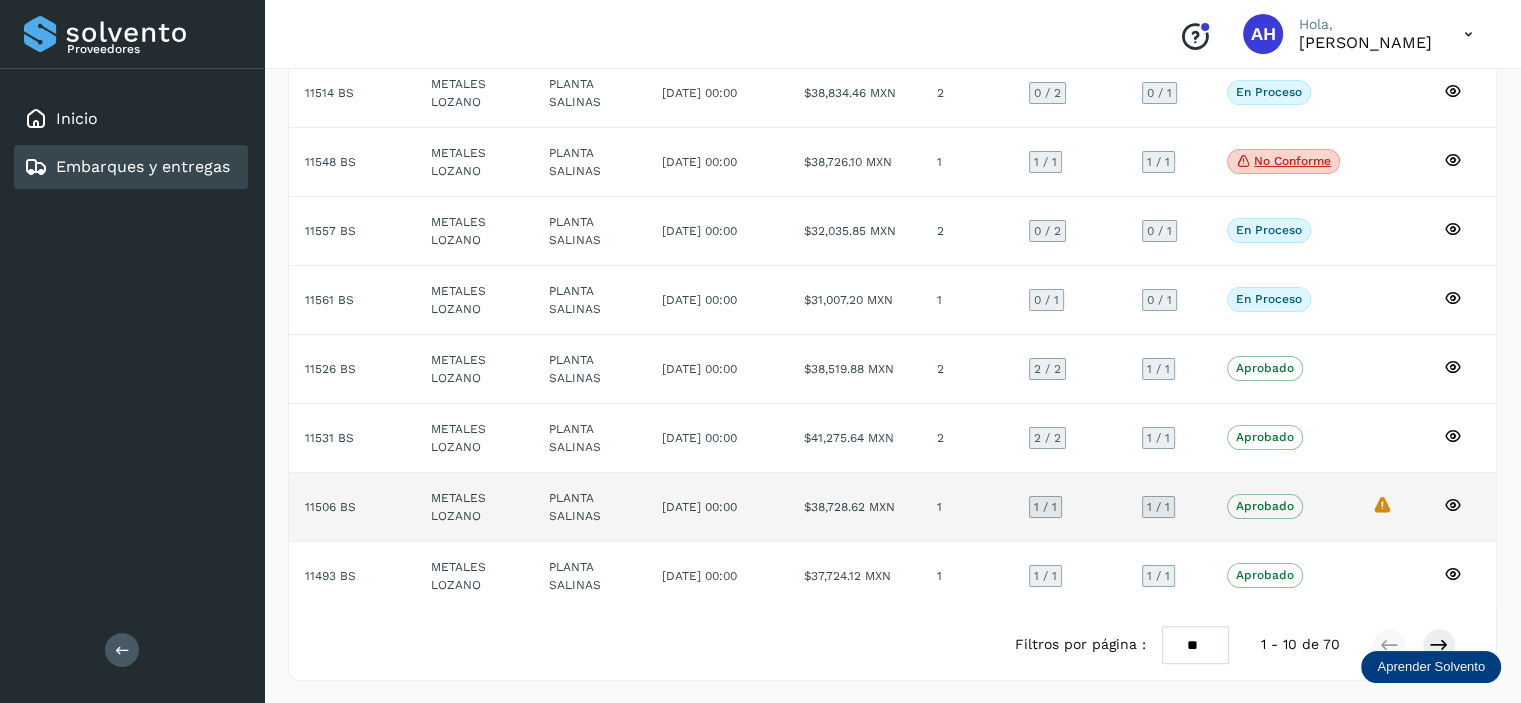 scroll, scrollTop: 136, scrollLeft: 0, axis: vertical 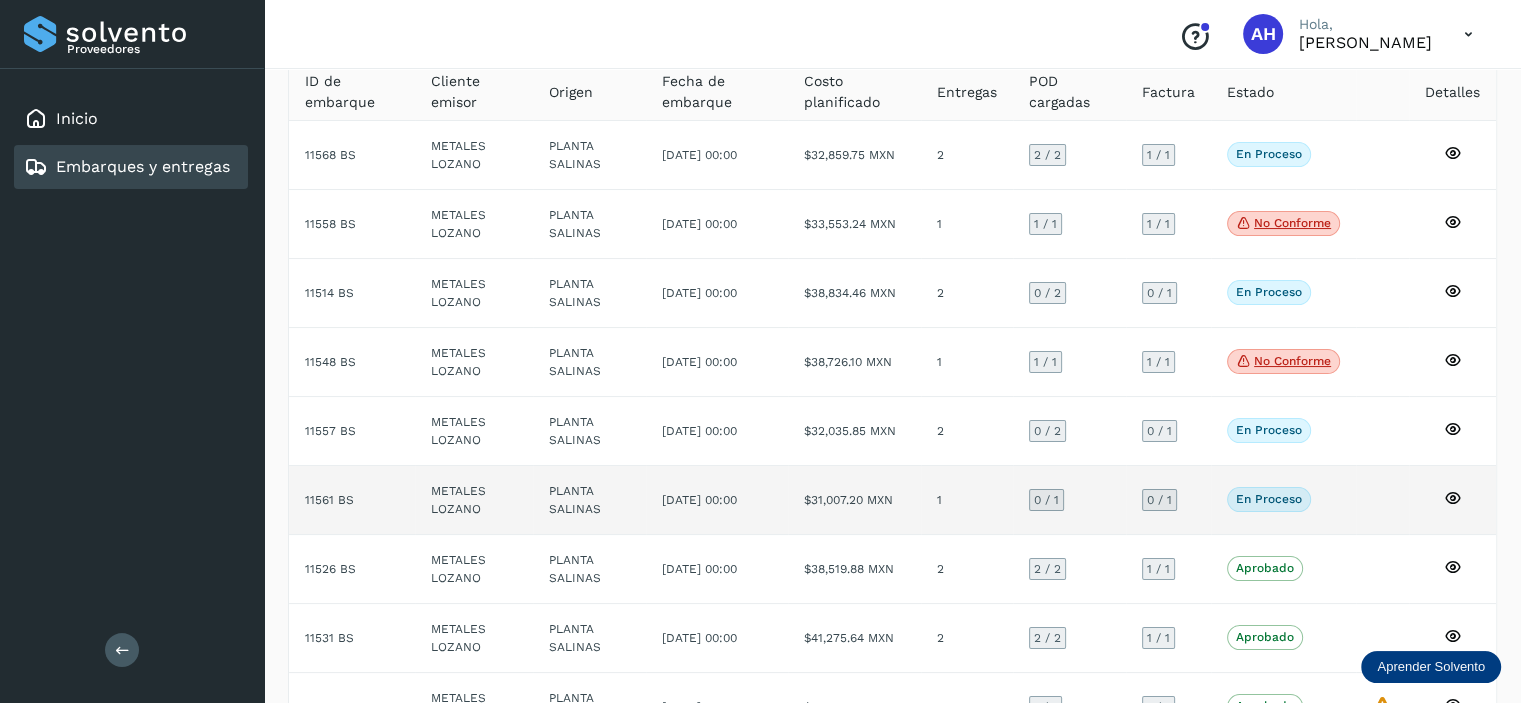 click on "11561 BS" 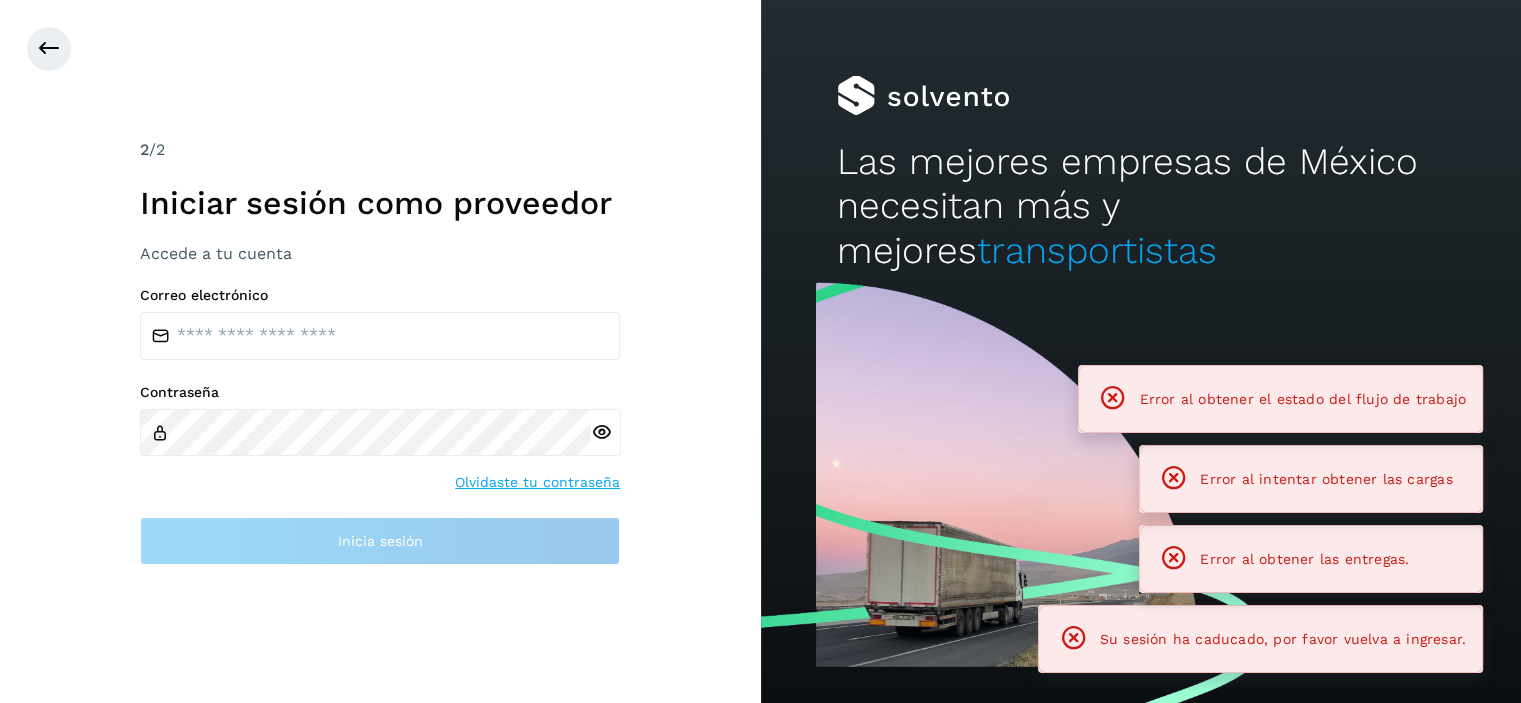 scroll, scrollTop: 0, scrollLeft: 0, axis: both 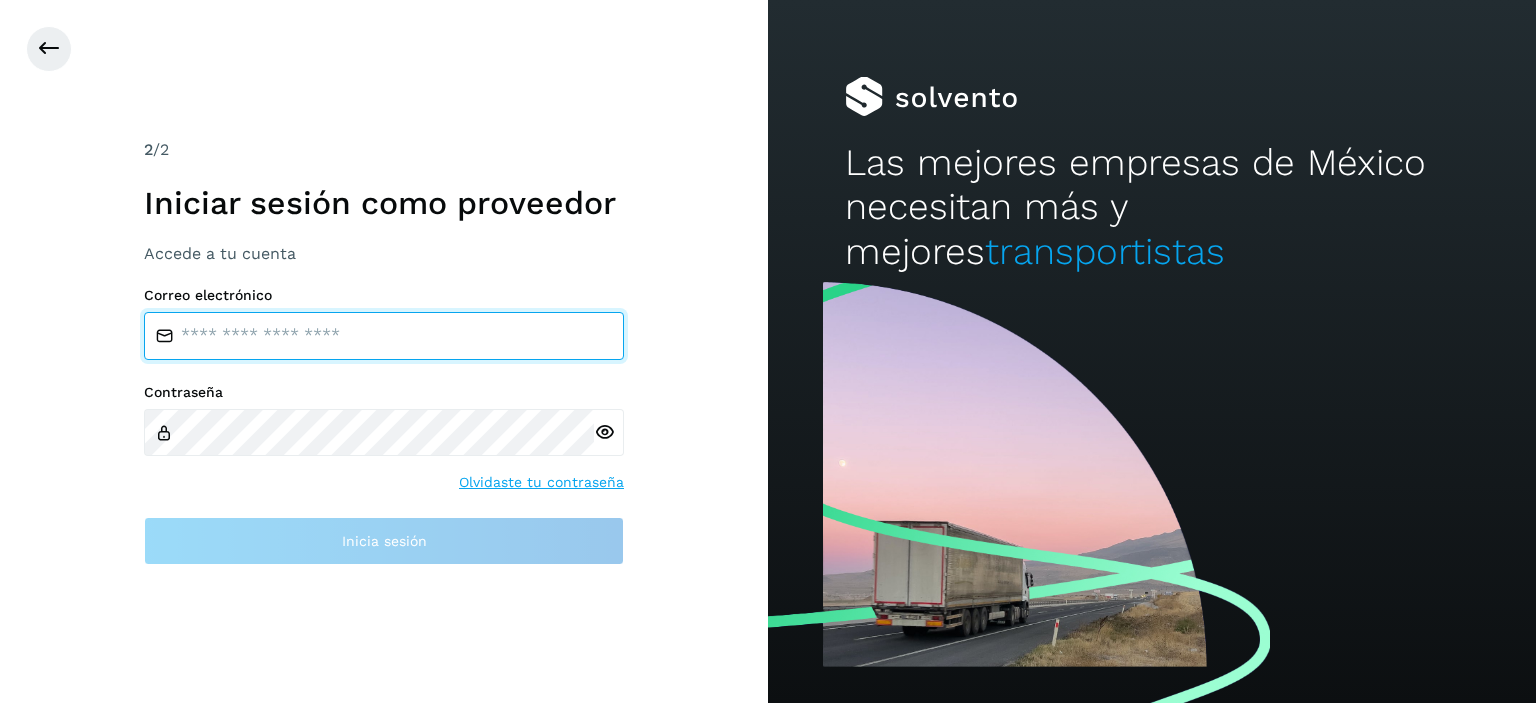 click at bounding box center (384, 336) 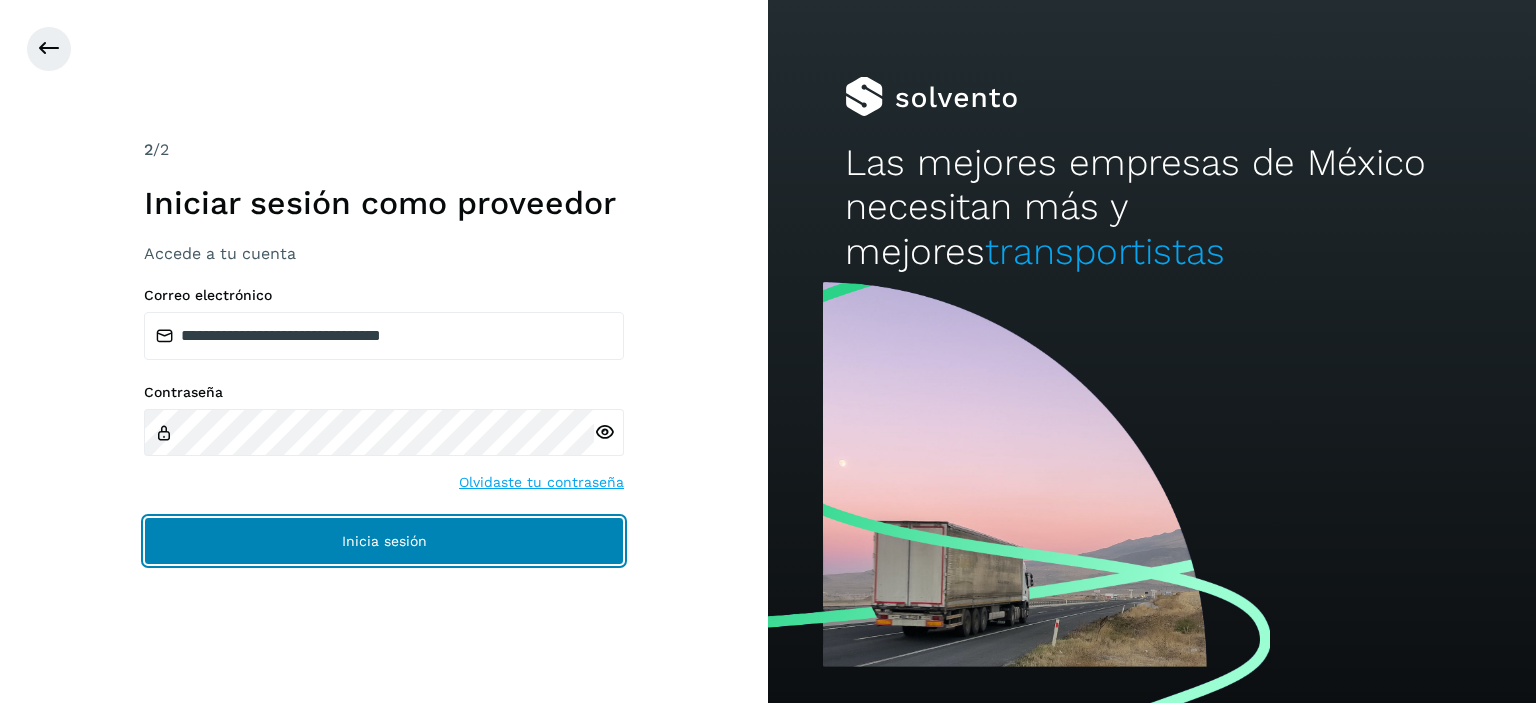 click on "Inicia sesión" 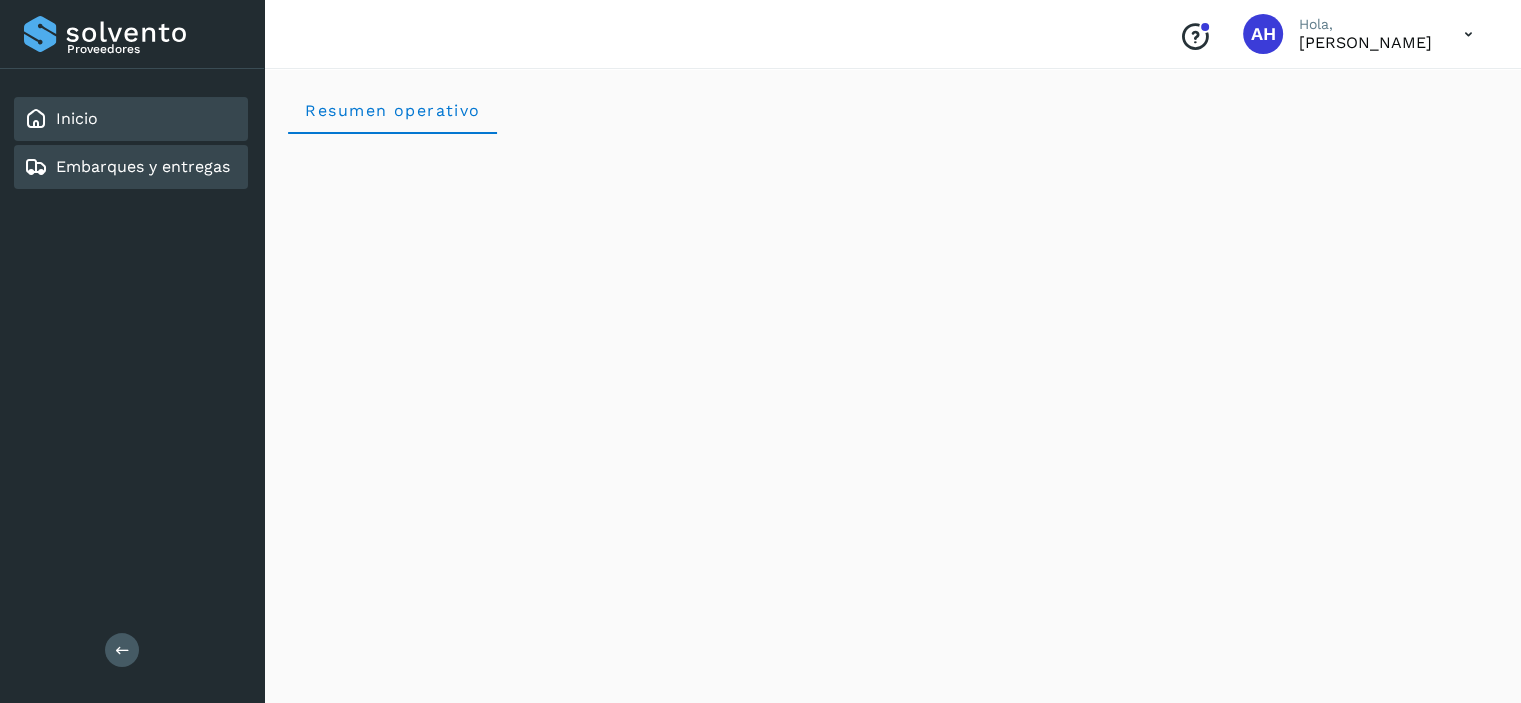 click on "Embarques y entregas" at bounding box center [143, 166] 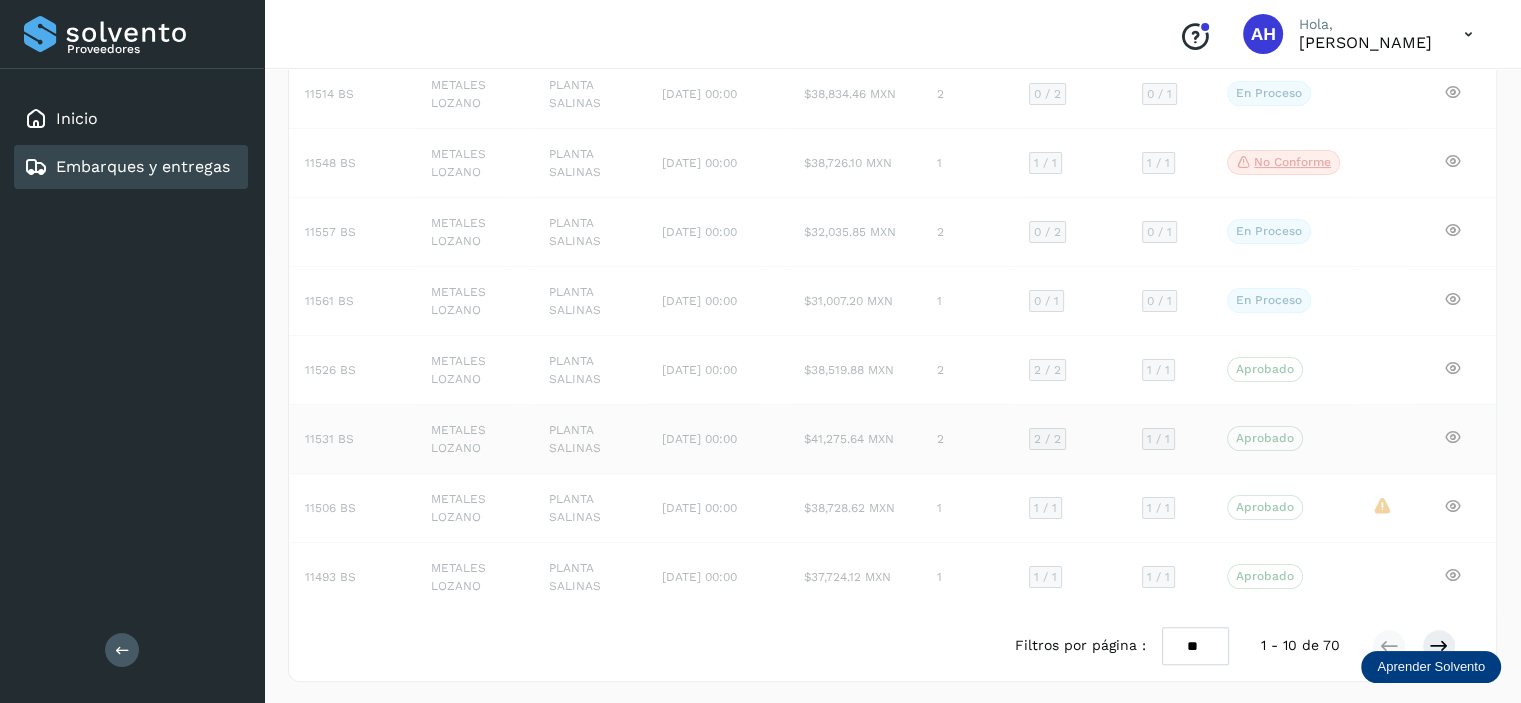 scroll, scrollTop: 336, scrollLeft: 0, axis: vertical 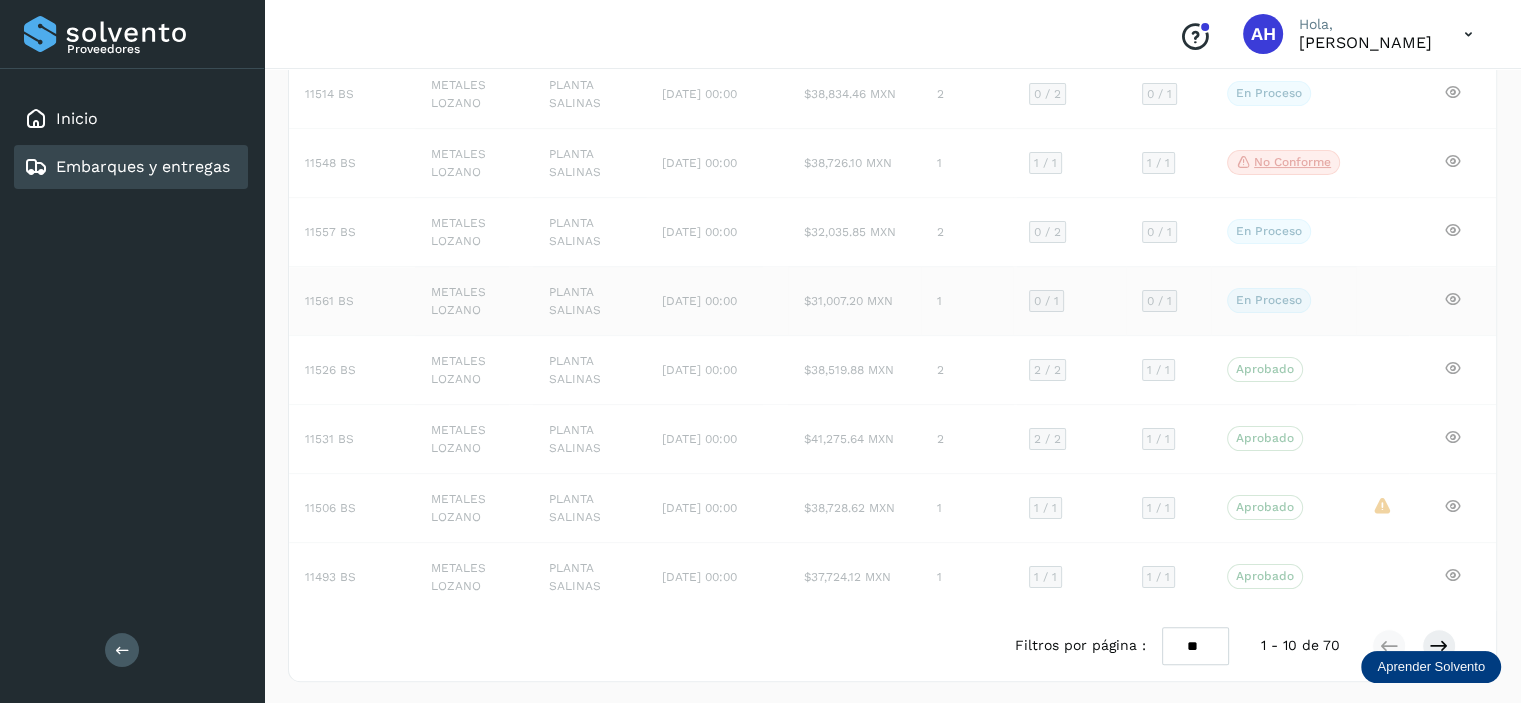 click on "11561 BS" 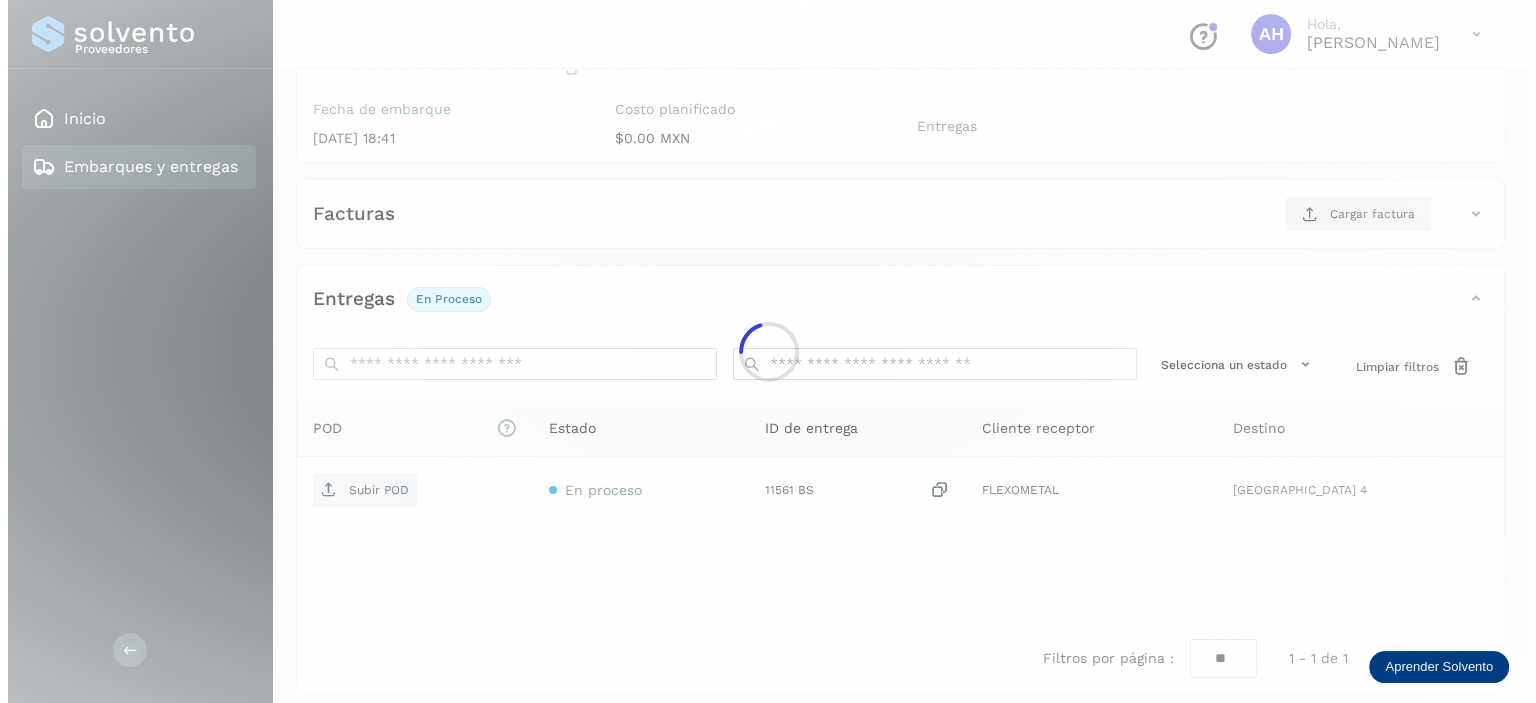 scroll, scrollTop: 244, scrollLeft: 0, axis: vertical 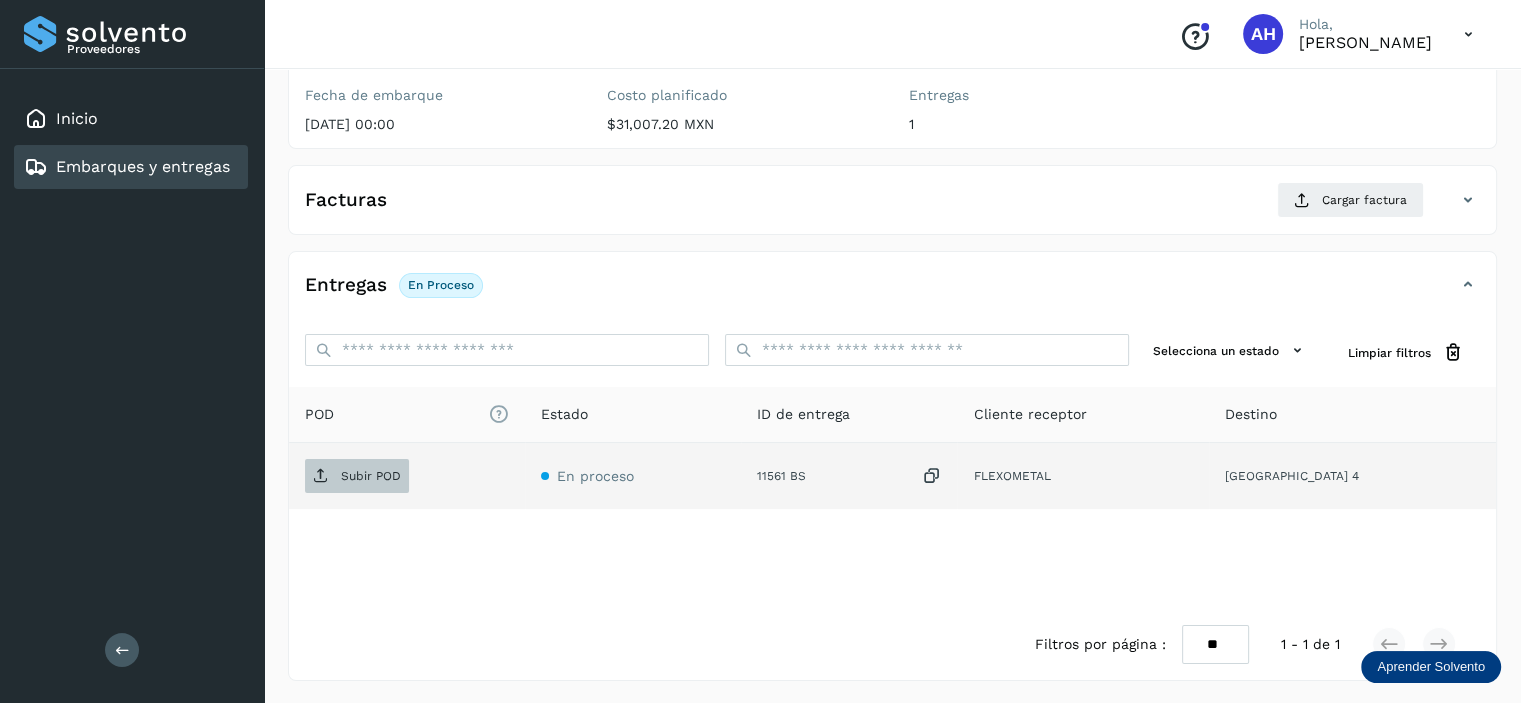 click on "Subir POD" at bounding box center (371, 476) 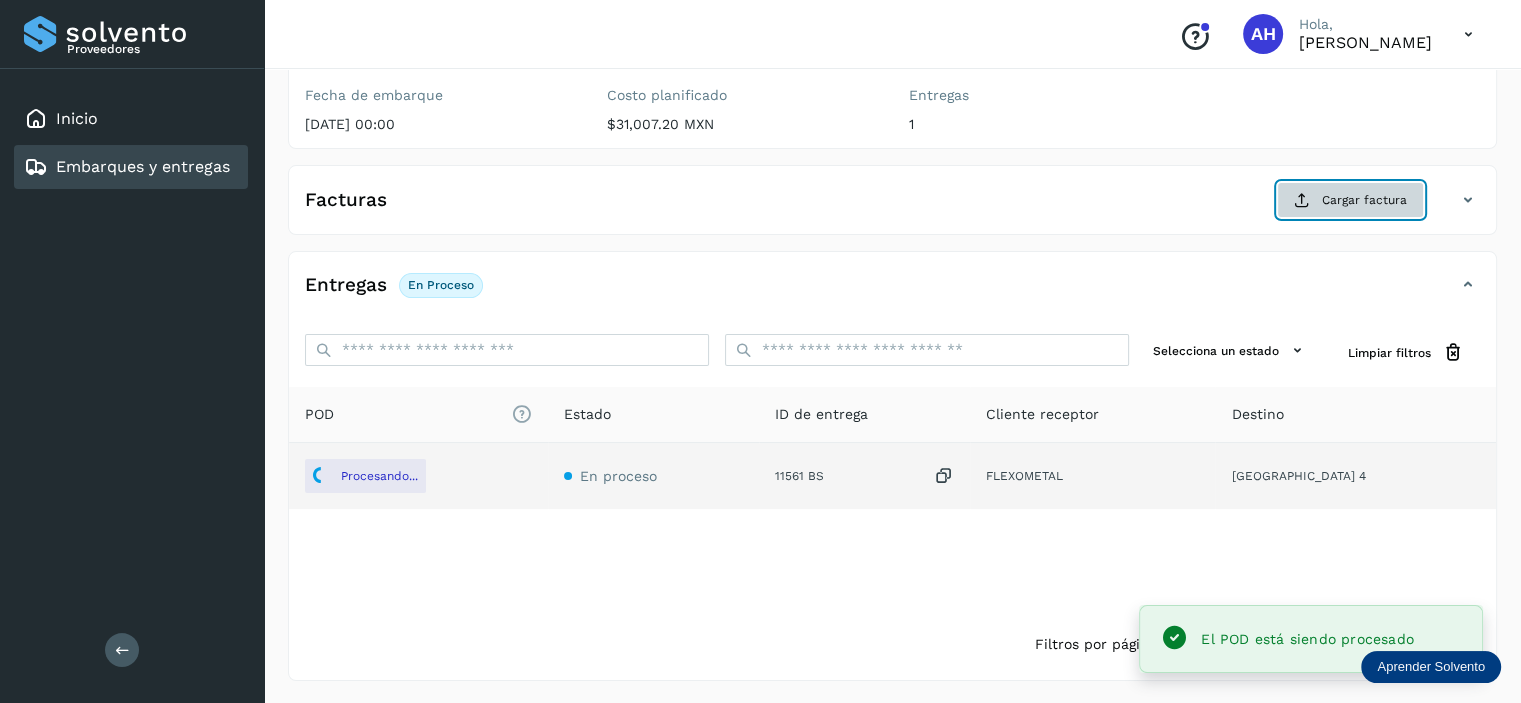 click on "Cargar factura" 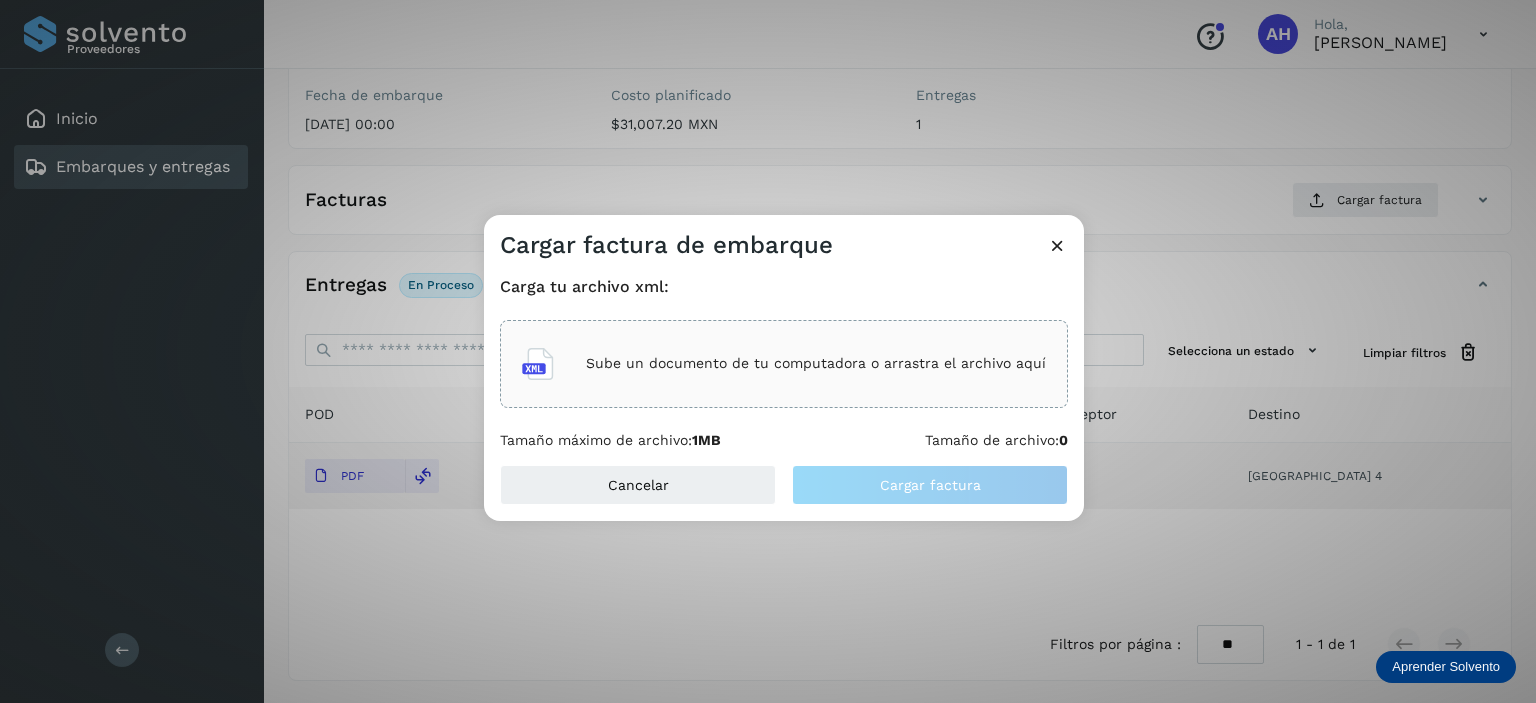 click on "Sube un documento de tu computadora o arrastra el archivo aquí" at bounding box center [816, 363] 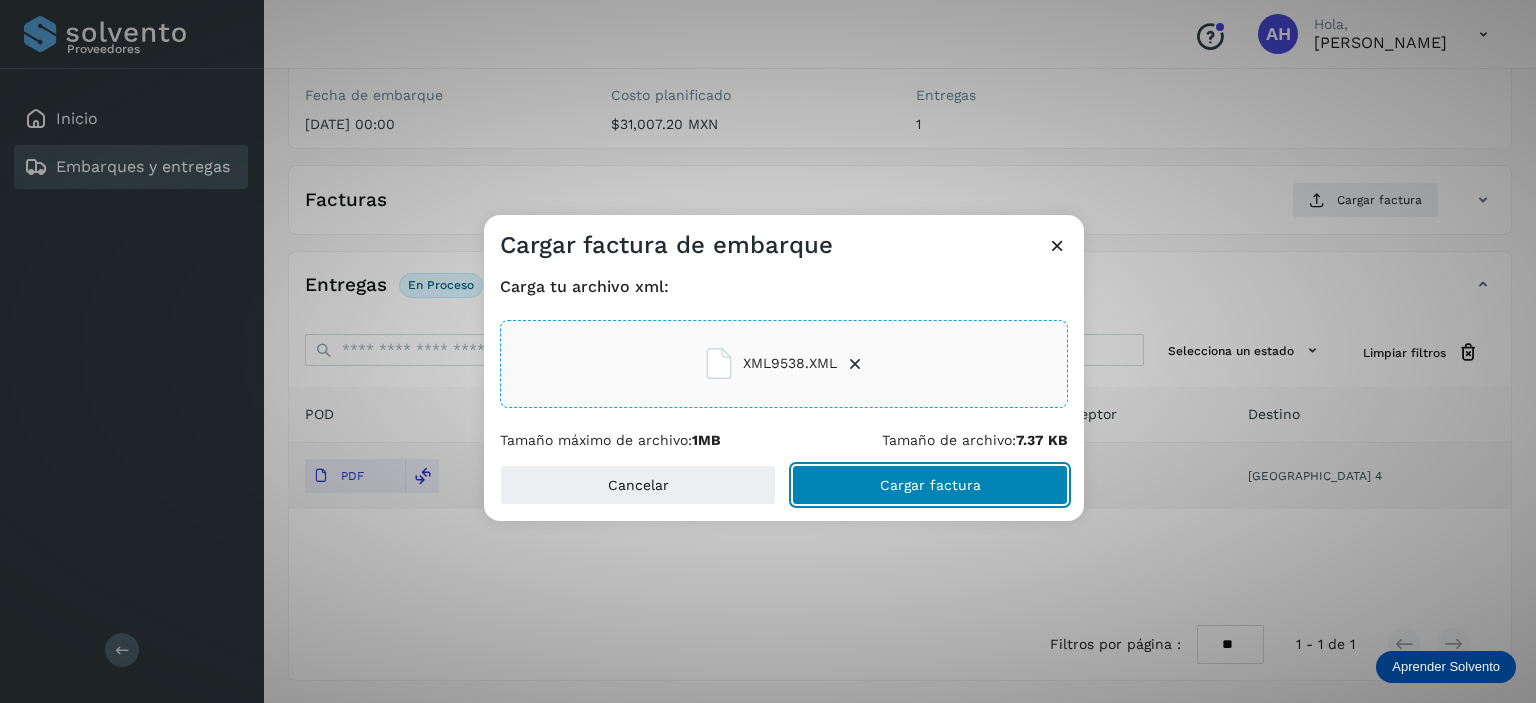 click on "Cargar factura" 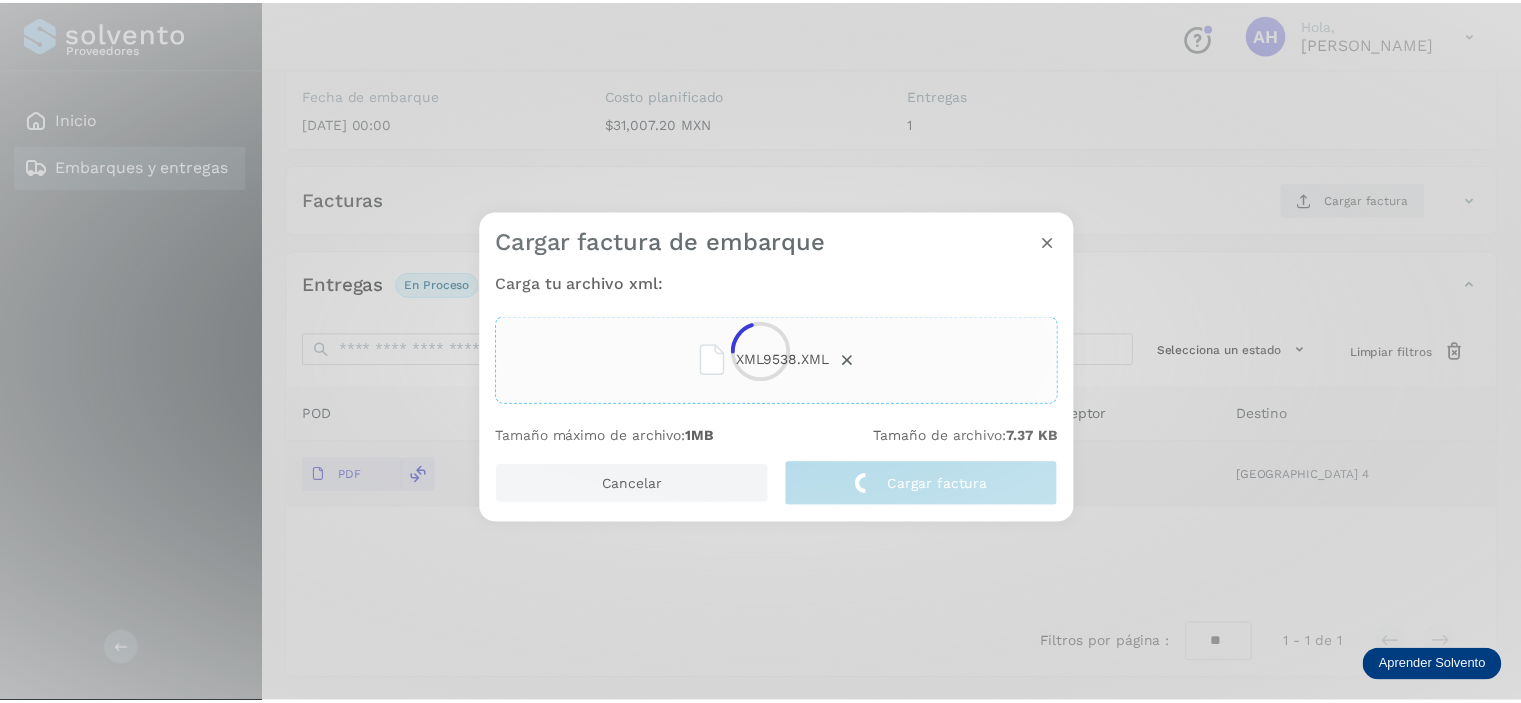 scroll, scrollTop: 242, scrollLeft: 0, axis: vertical 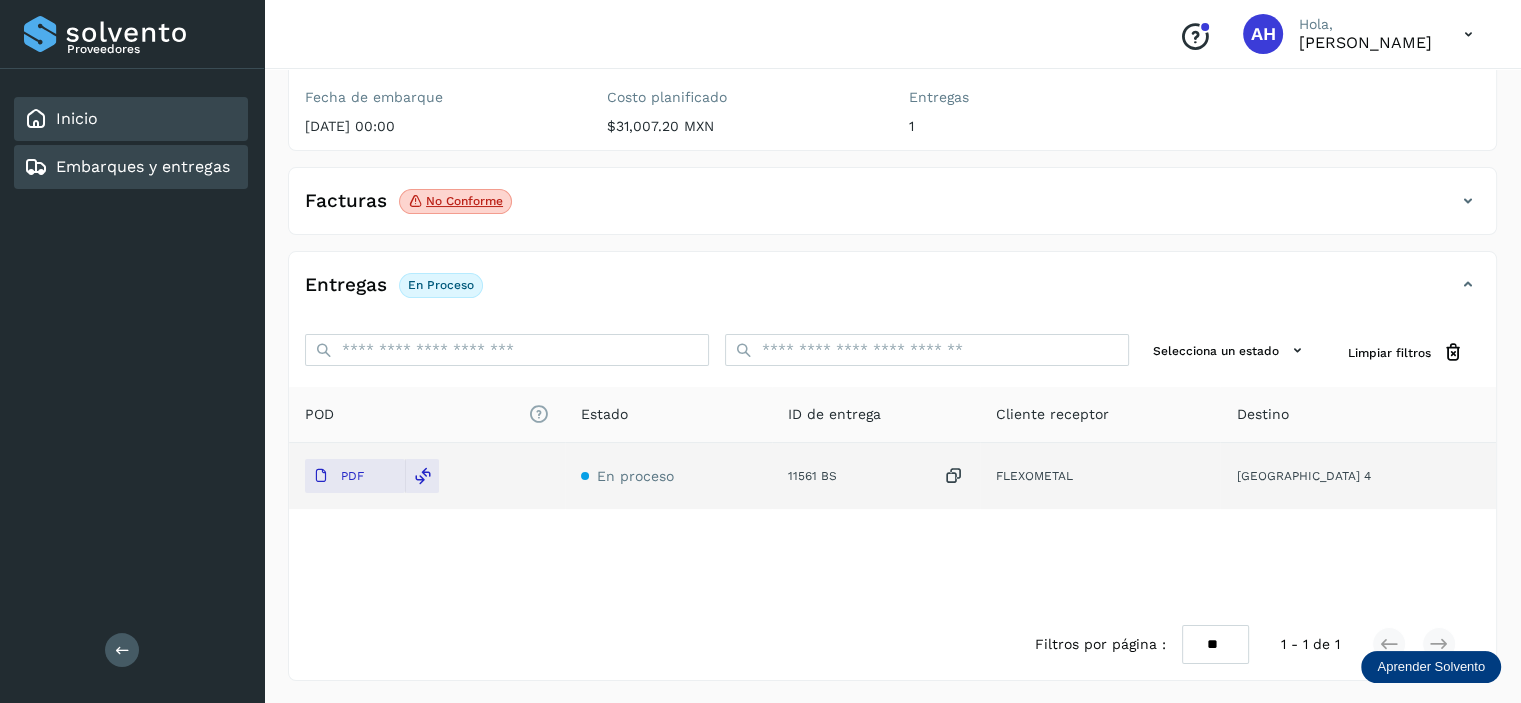 click on "Inicio" at bounding box center [77, 118] 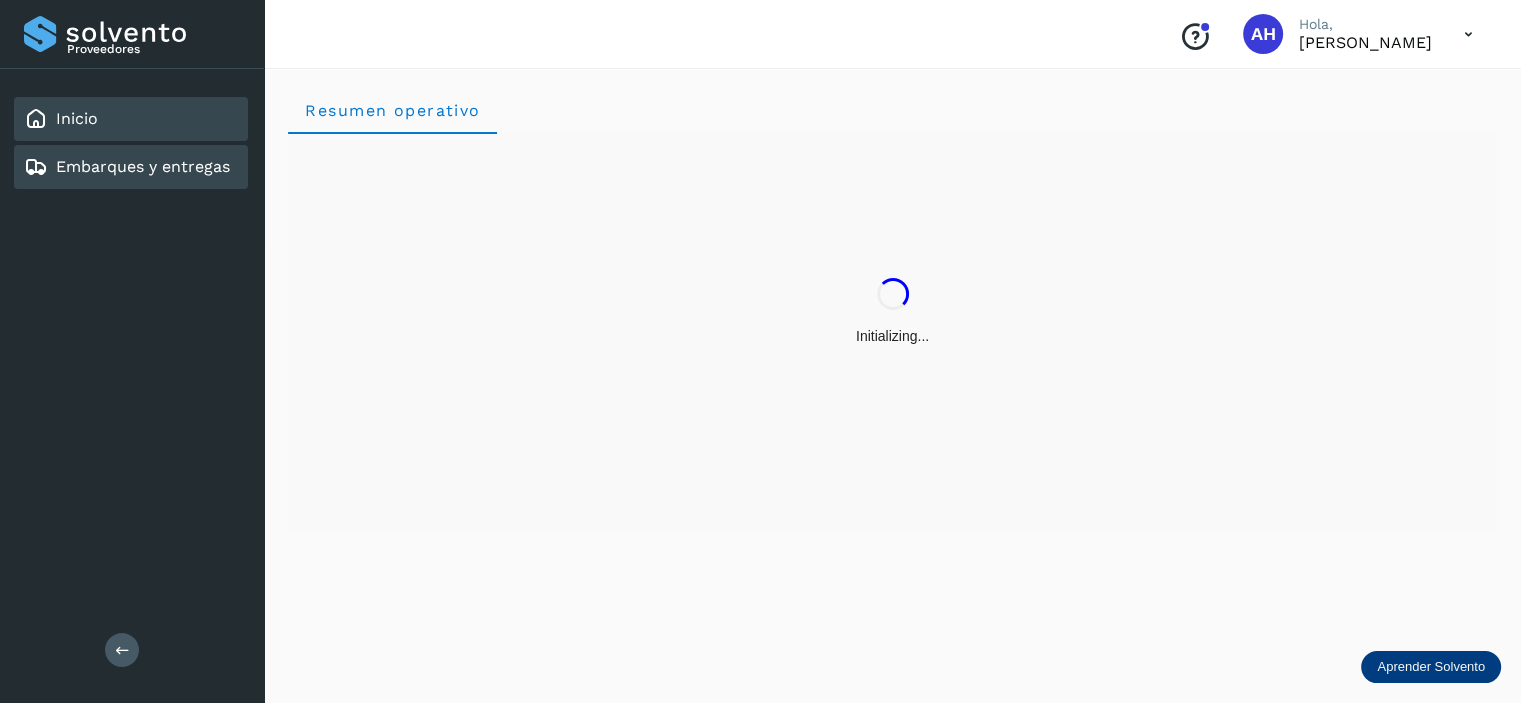 scroll, scrollTop: 0, scrollLeft: 0, axis: both 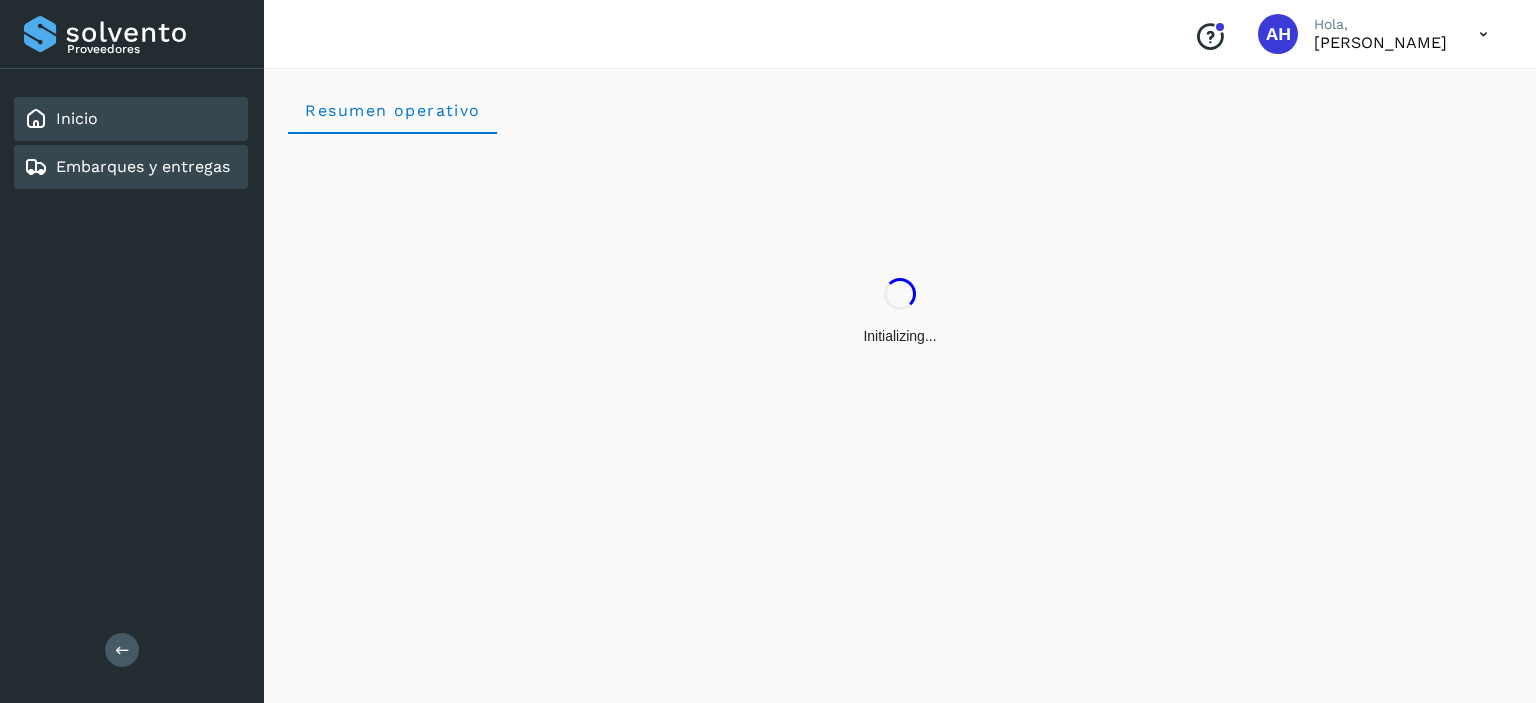 click on "Embarques y entregas" at bounding box center (143, 166) 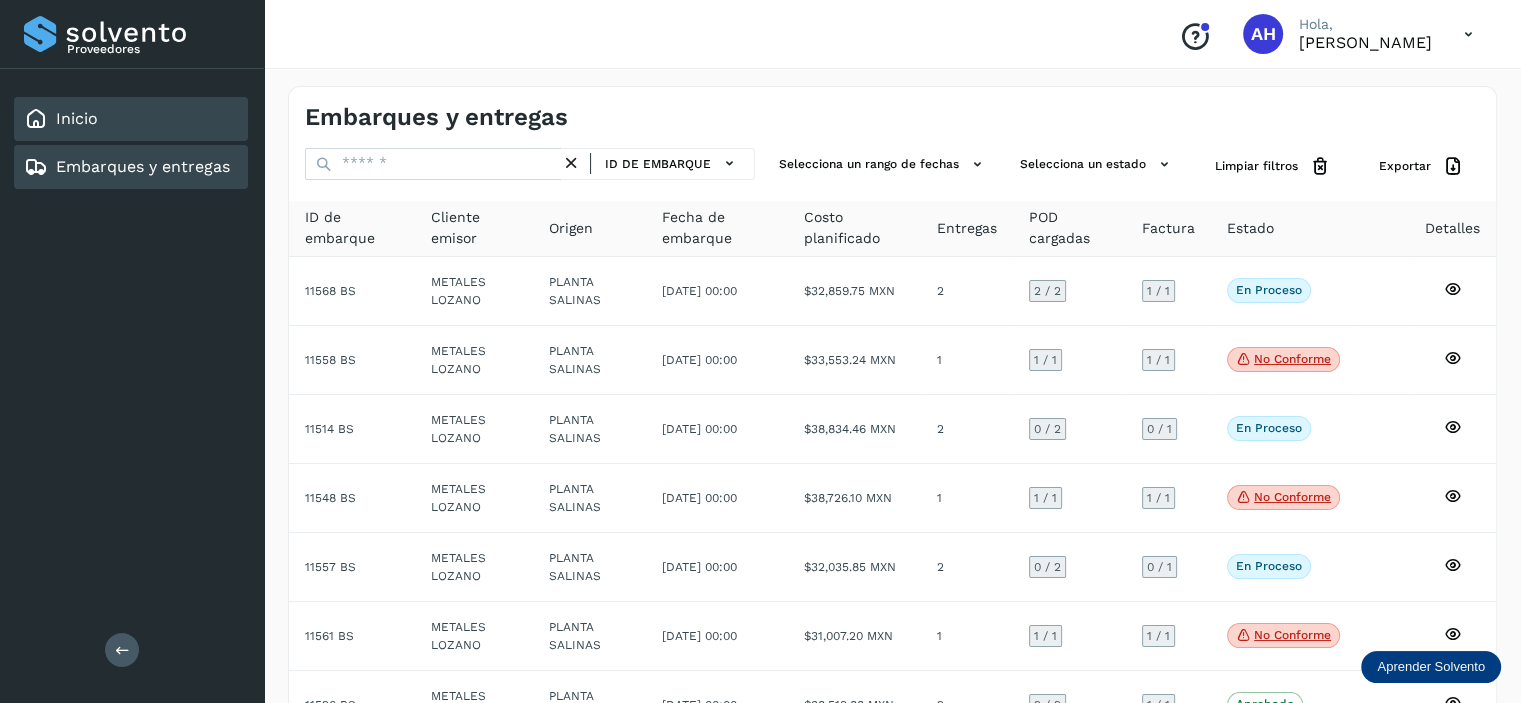 click on "Inicio" at bounding box center (77, 118) 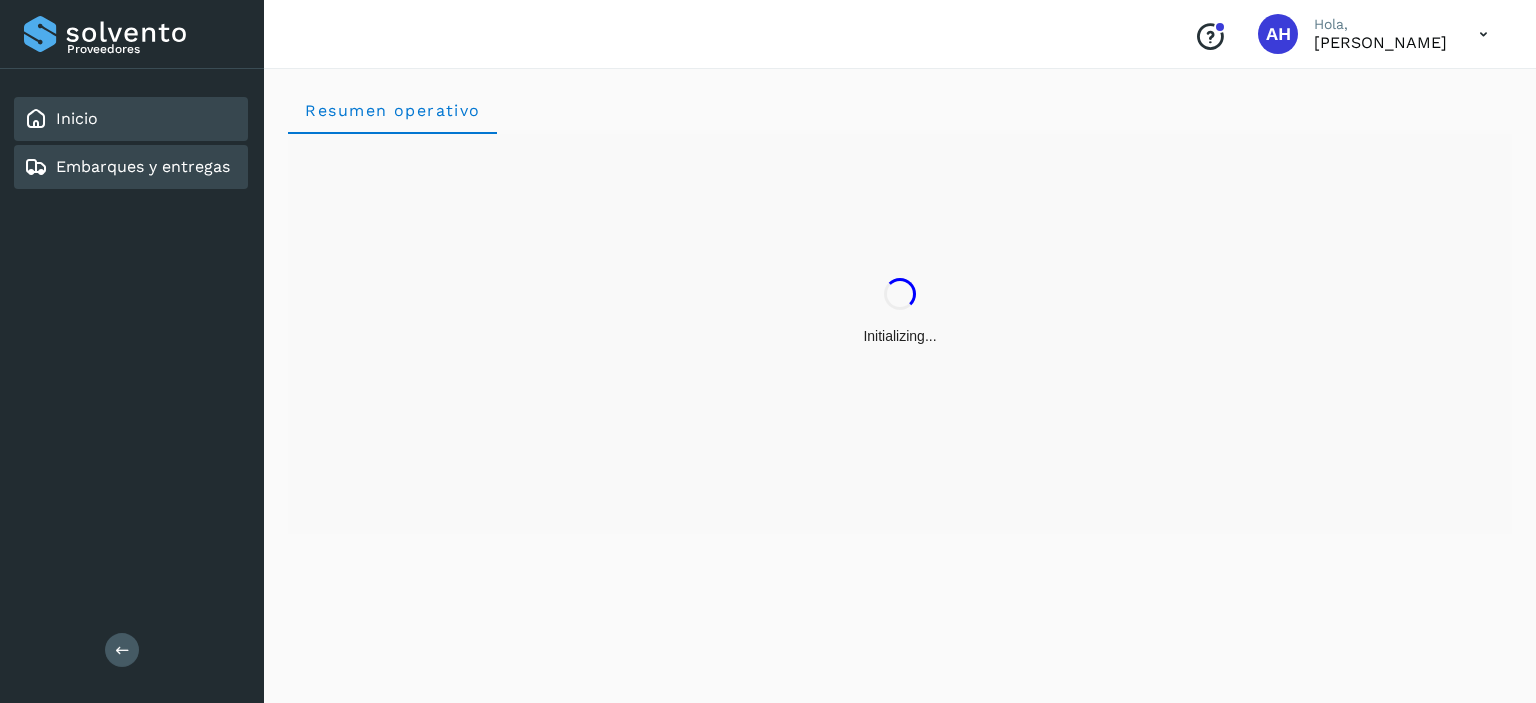 click on "Embarques y entregas" at bounding box center [143, 166] 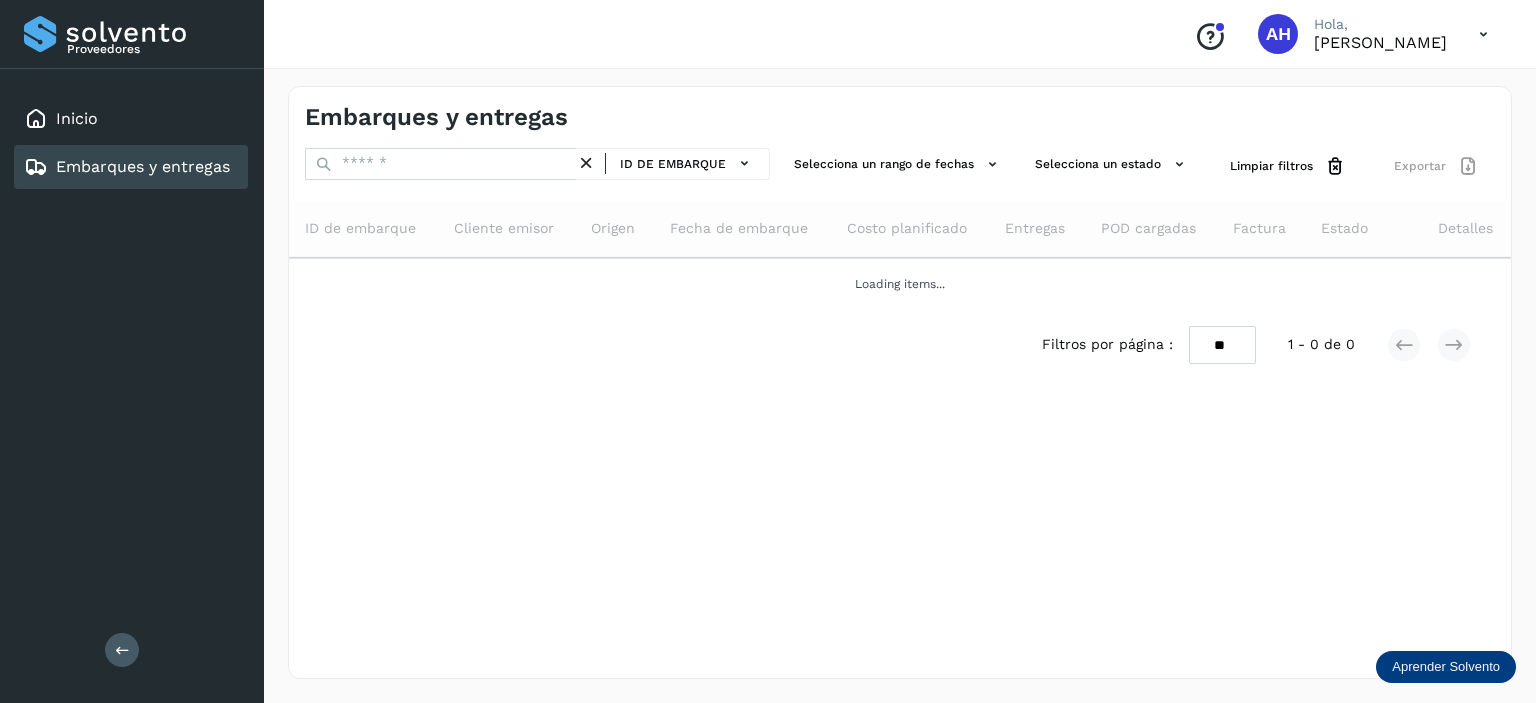 click on "Embarques y entregas" 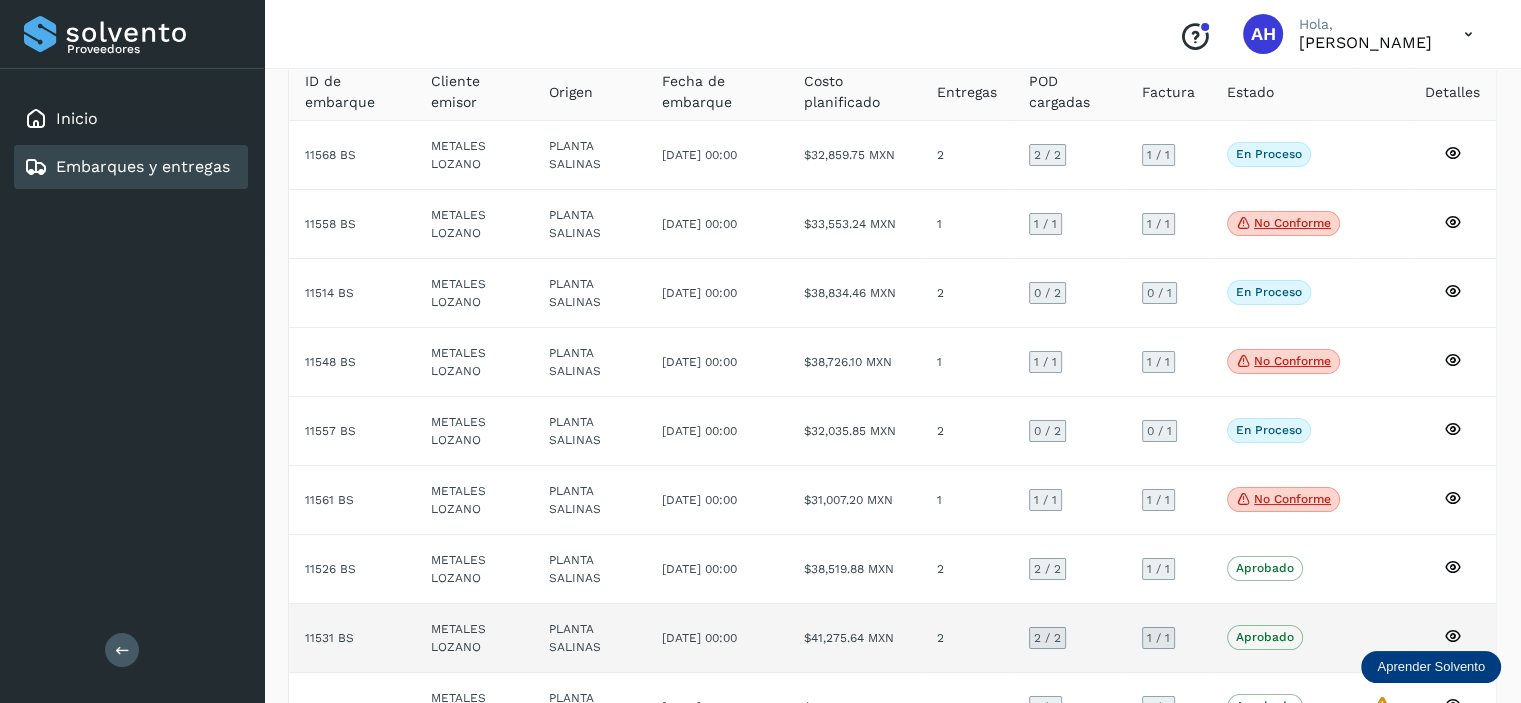 scroll, scrollTop: 36, scrollLeft: 0, axis: vertical 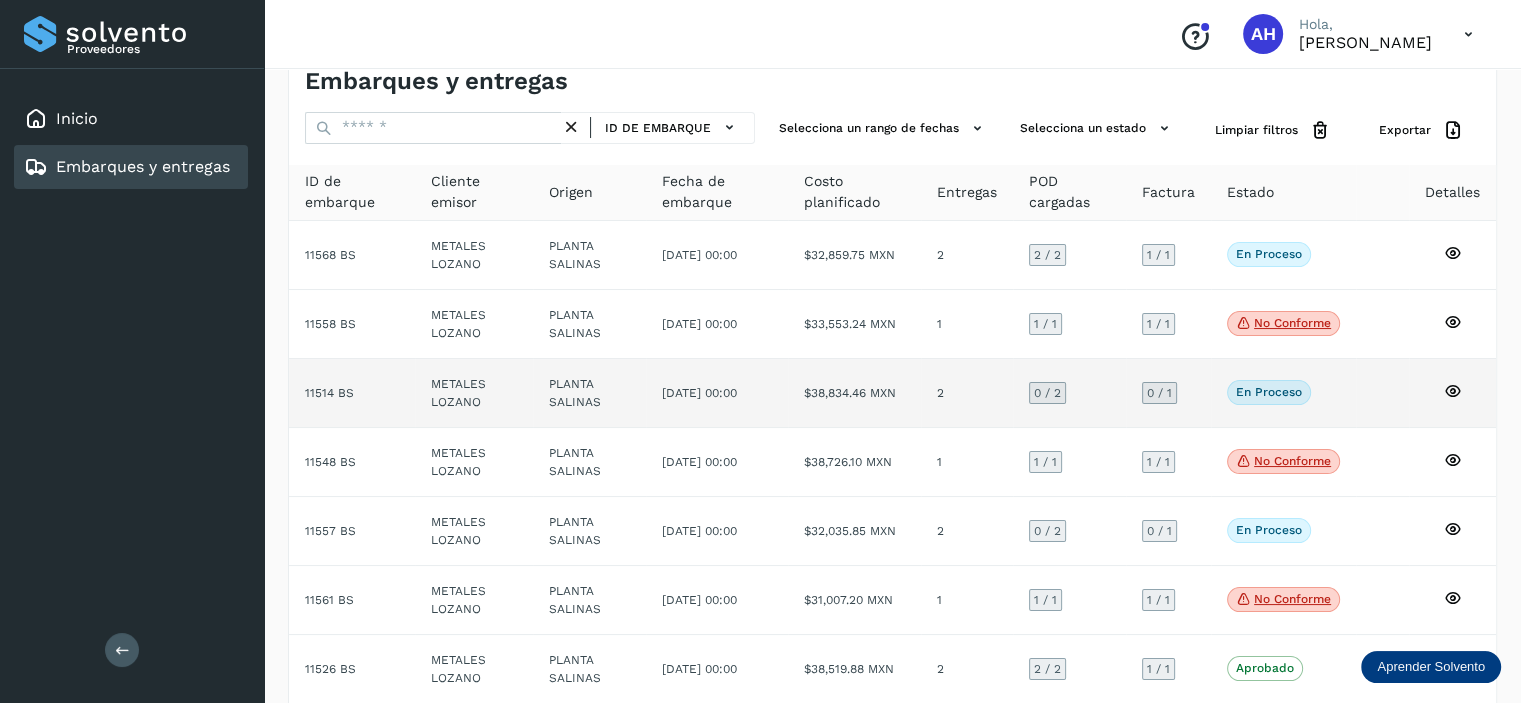 click on "11514 BS" 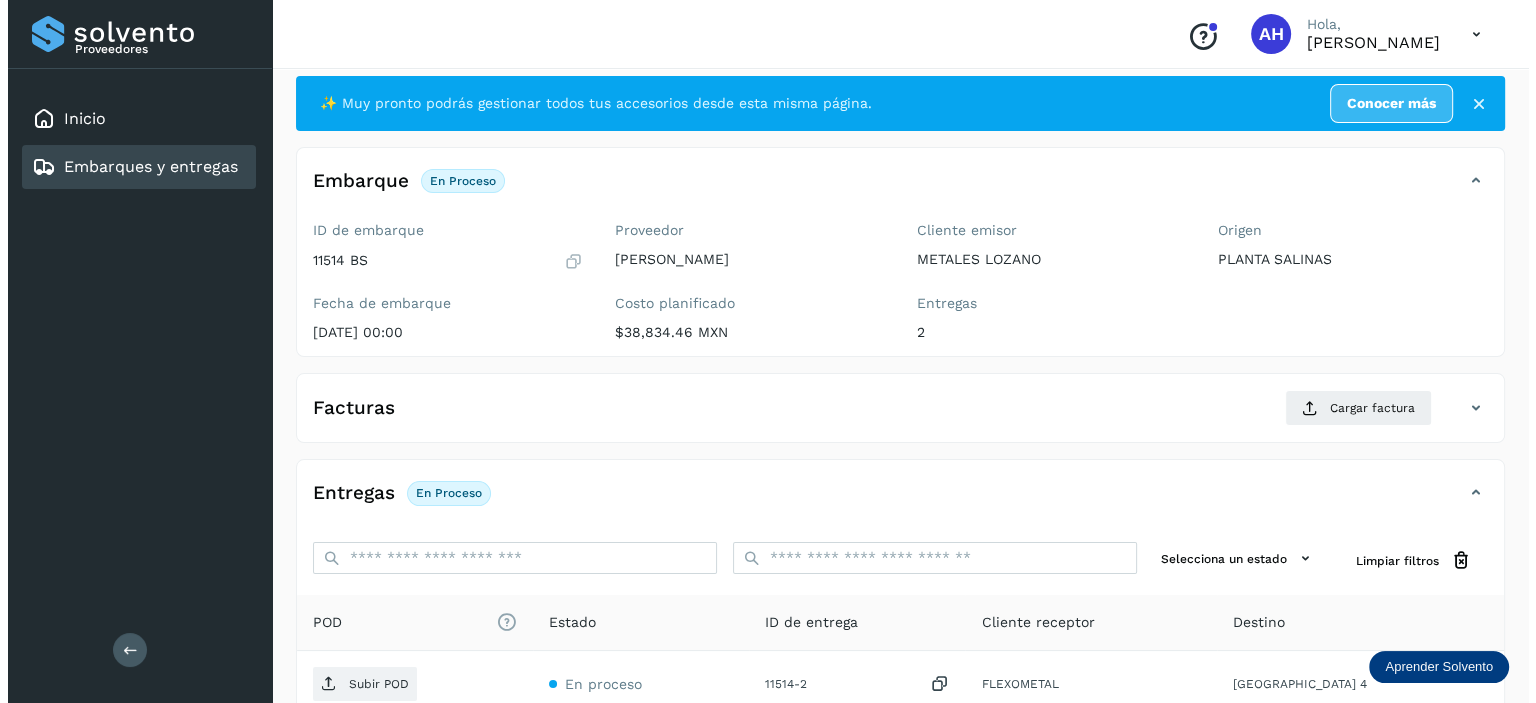 scroll, scrollTop: 310, scrollLeft: 0, axis: vertical 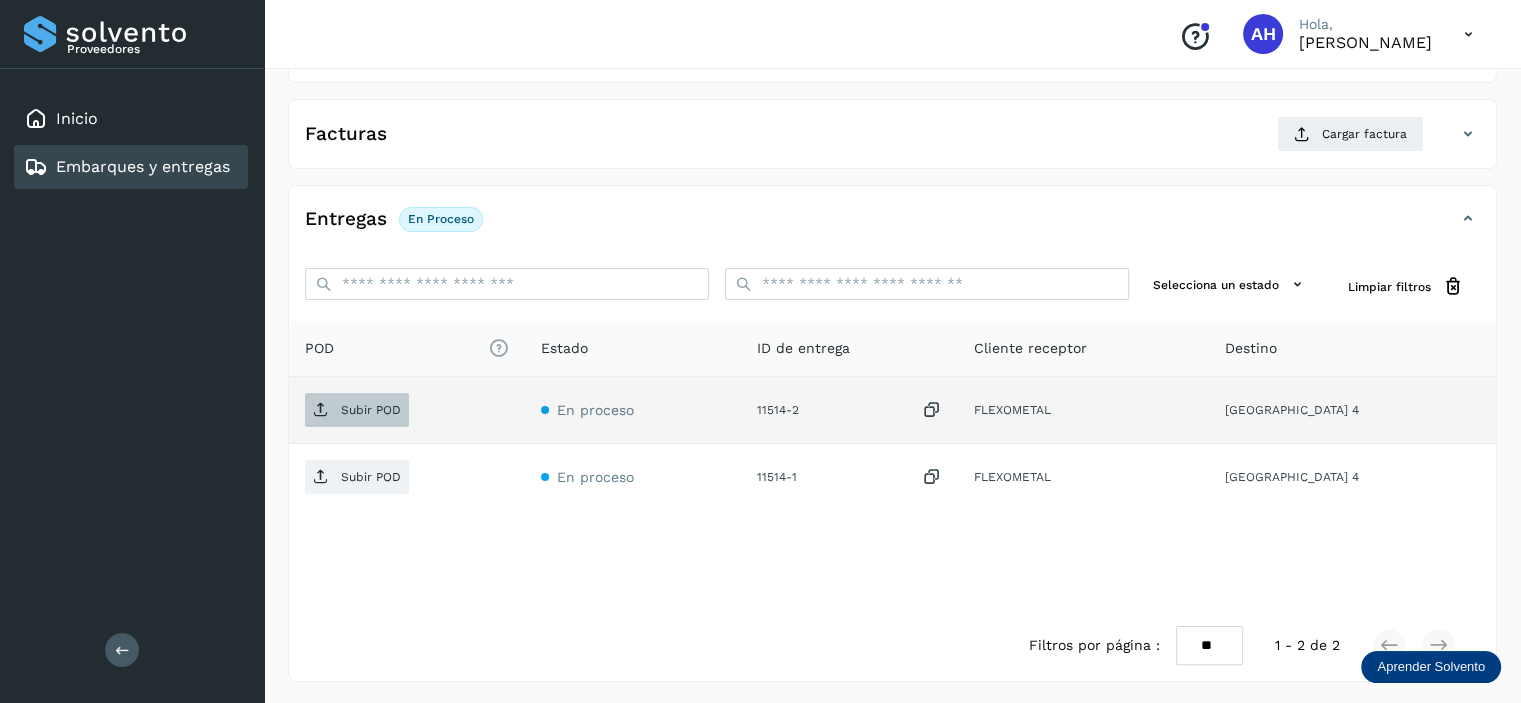 click on "Subir POD" at bounding box center (371, 410) 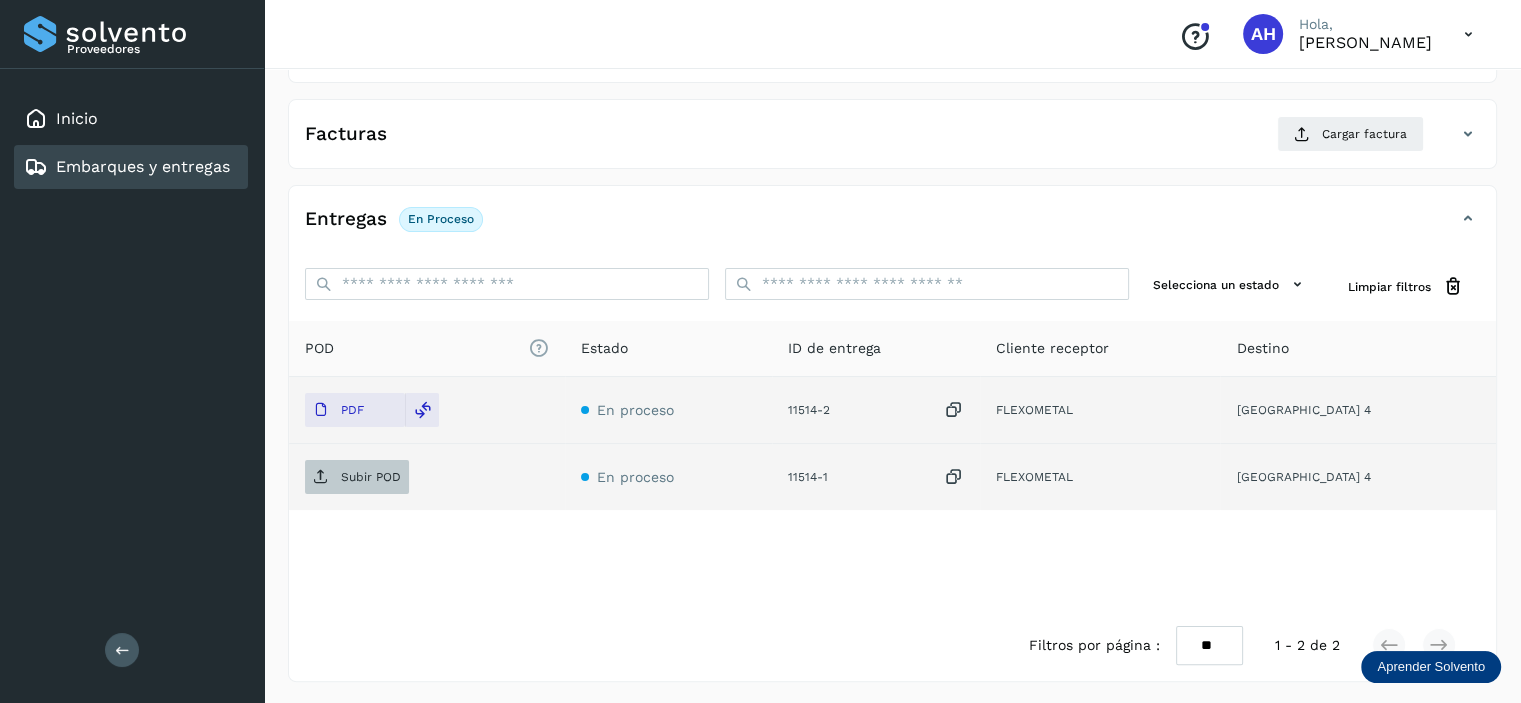 click on "Subir POD" at bounding box center [357, 477] 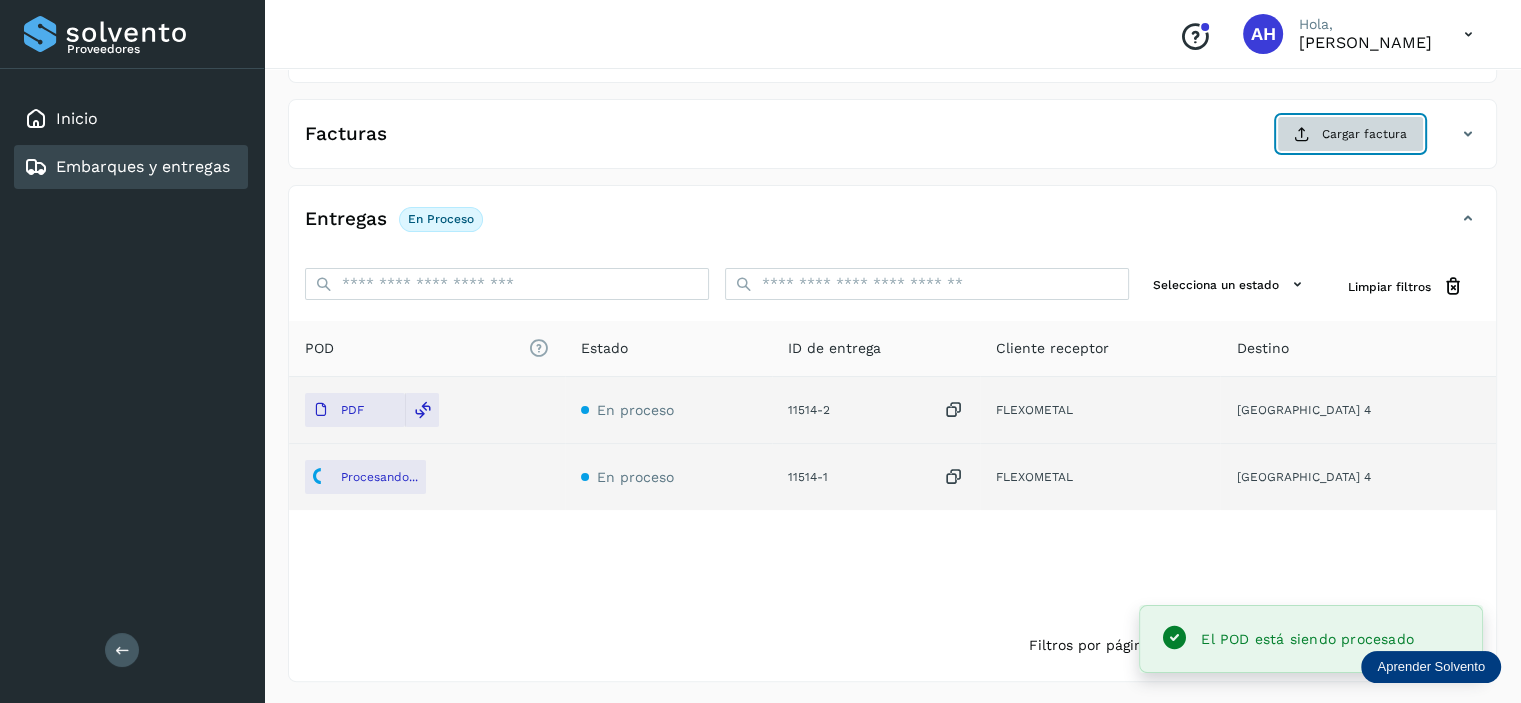 click on "Cargar factura" 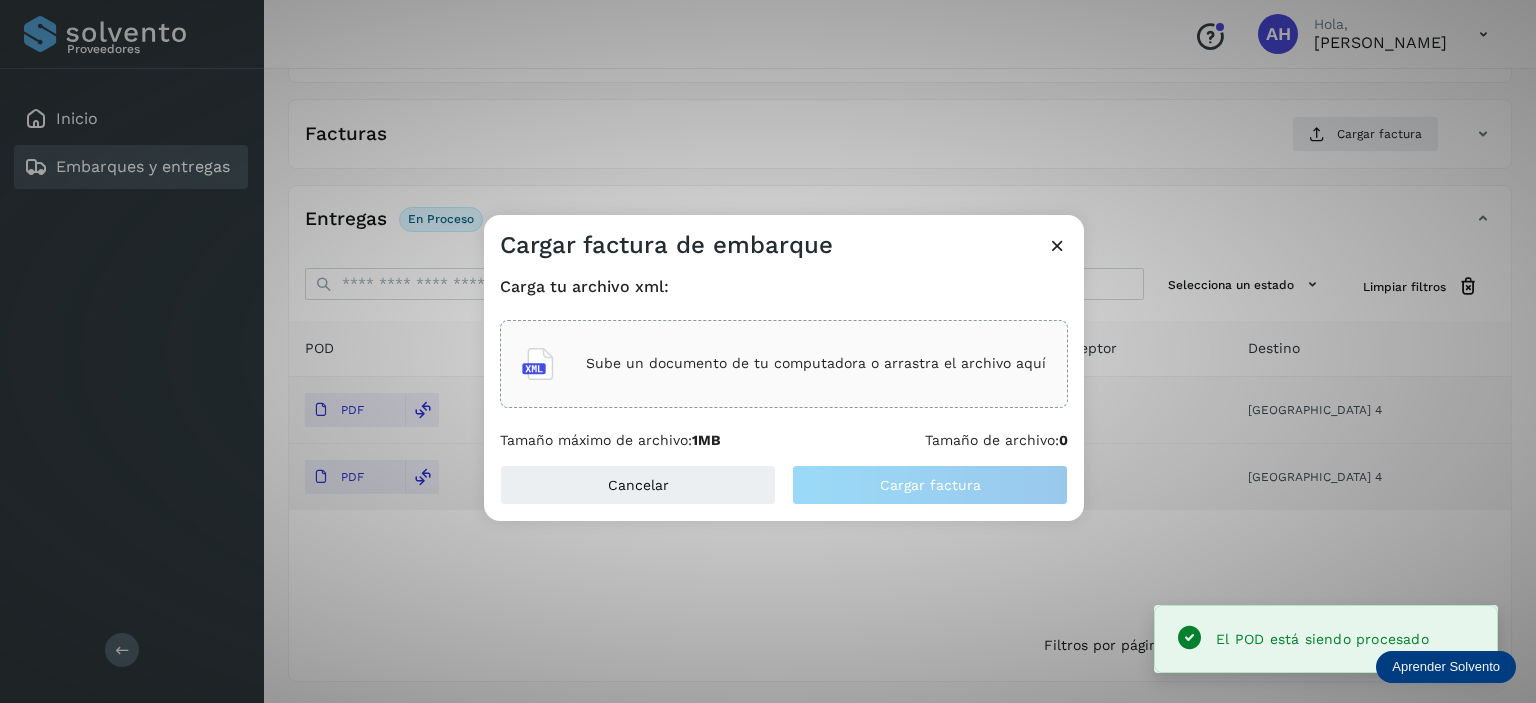 click on "Sube un documento de tu computadora o arrastra el archivo aquí" at bounding box center (816, 363) 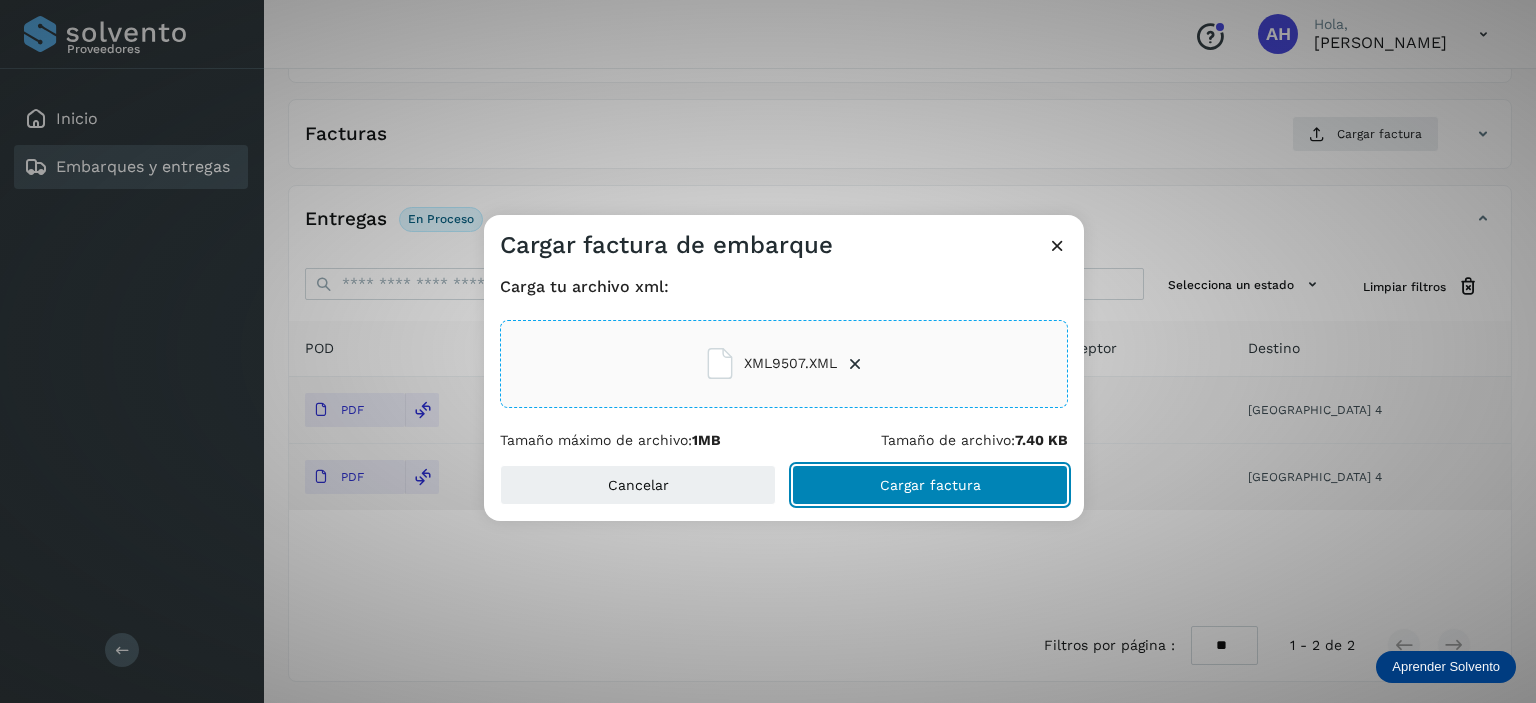 click on "Cargar factura" 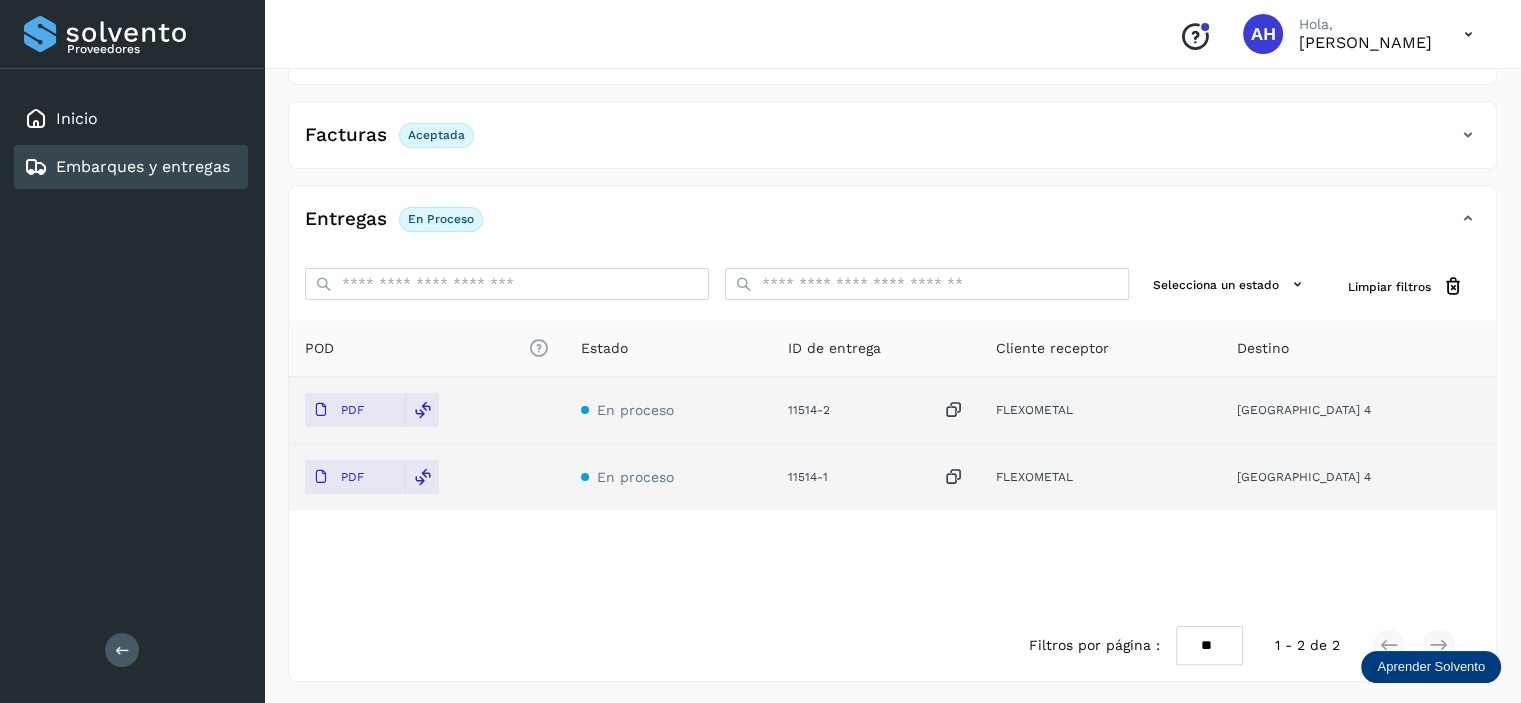 scroll, scrollTop: 0, scrollLeft: 0, axis: both 